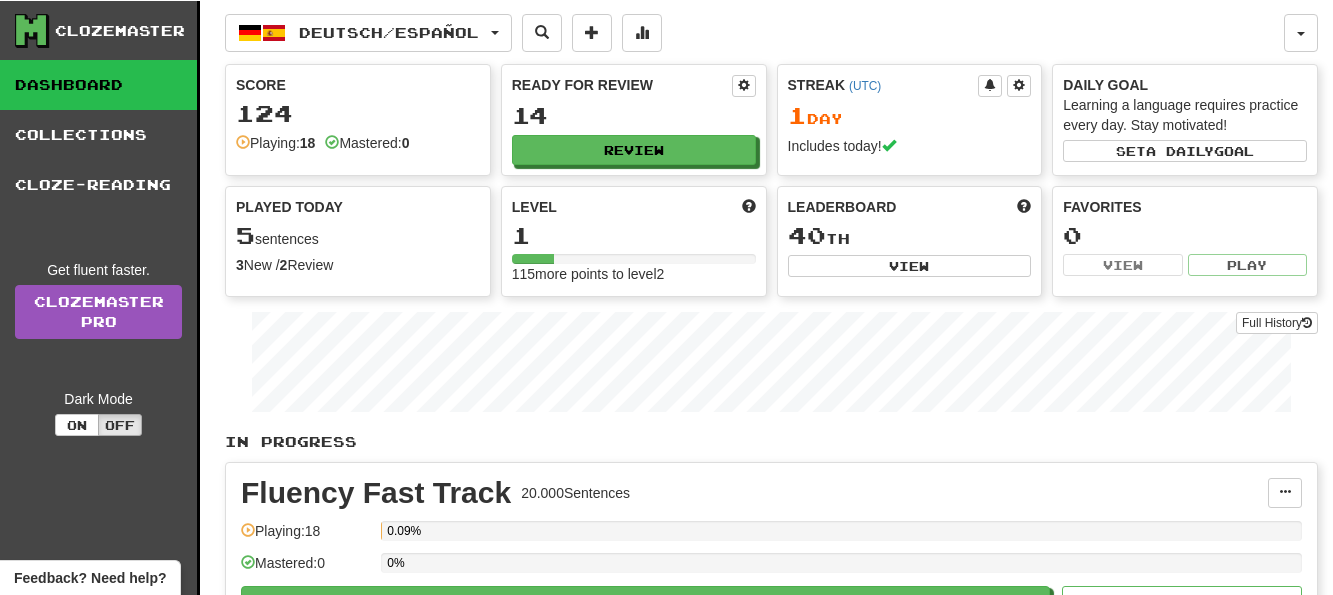scroll, scrollTop: 0, scrollLeft: 0, axis: both 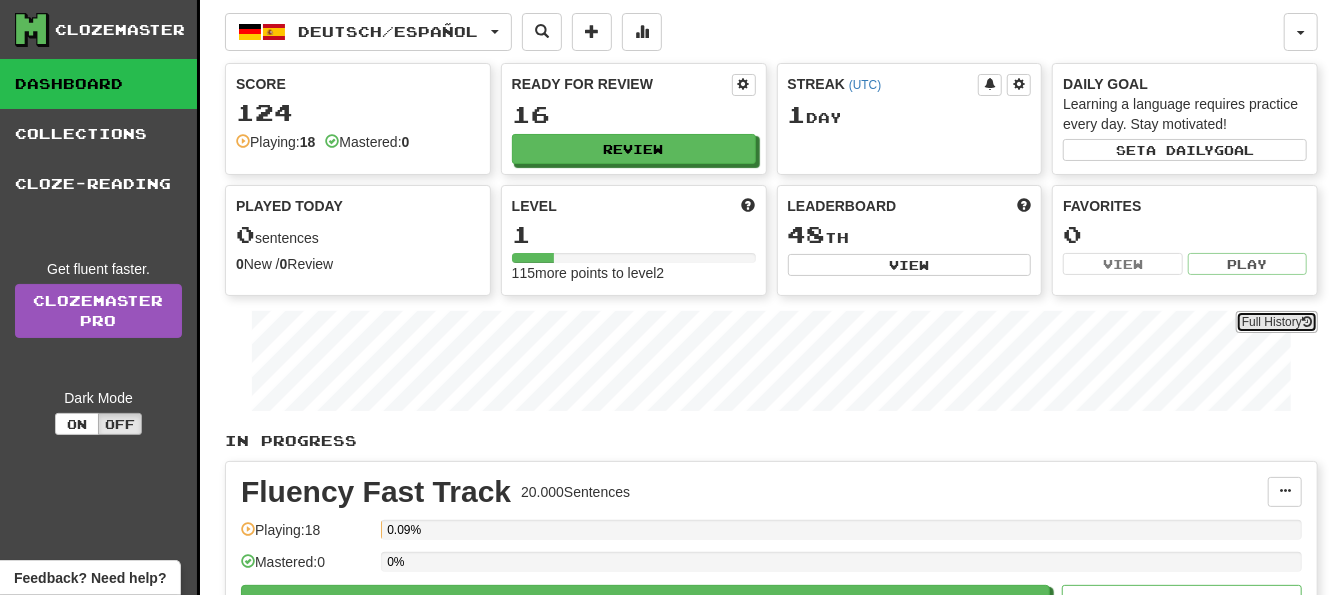 click on "Full History" at bounding box center [1277, 322] 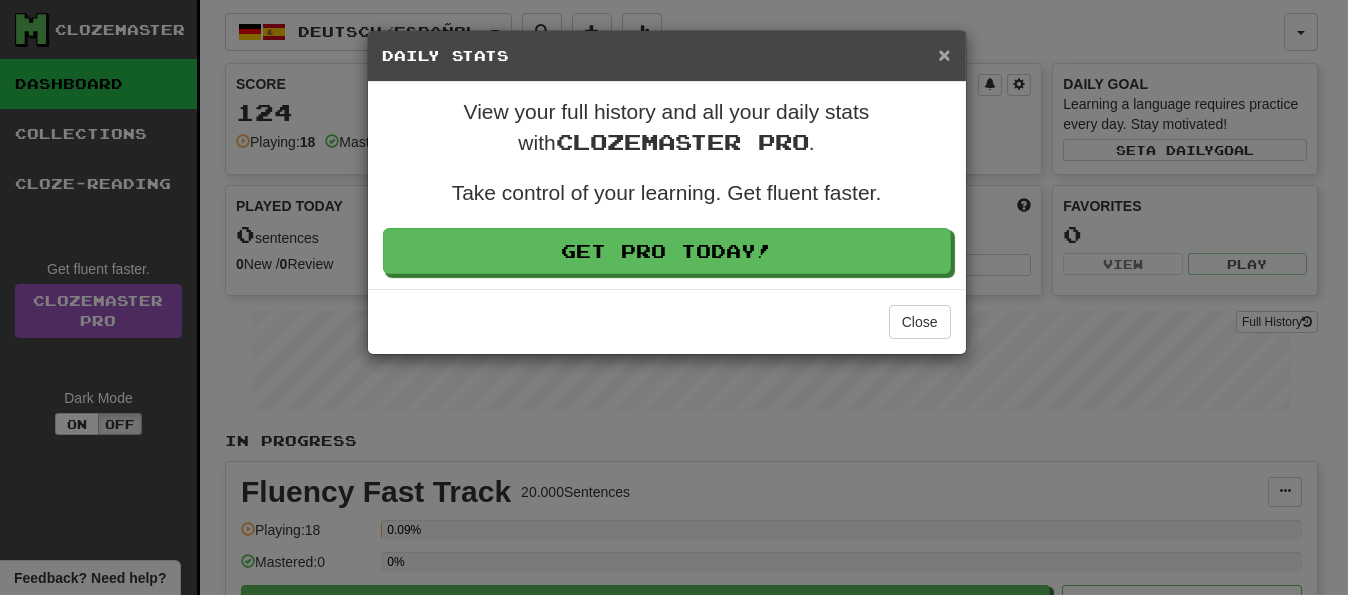 click on "×" at bounding box center (944, 54) 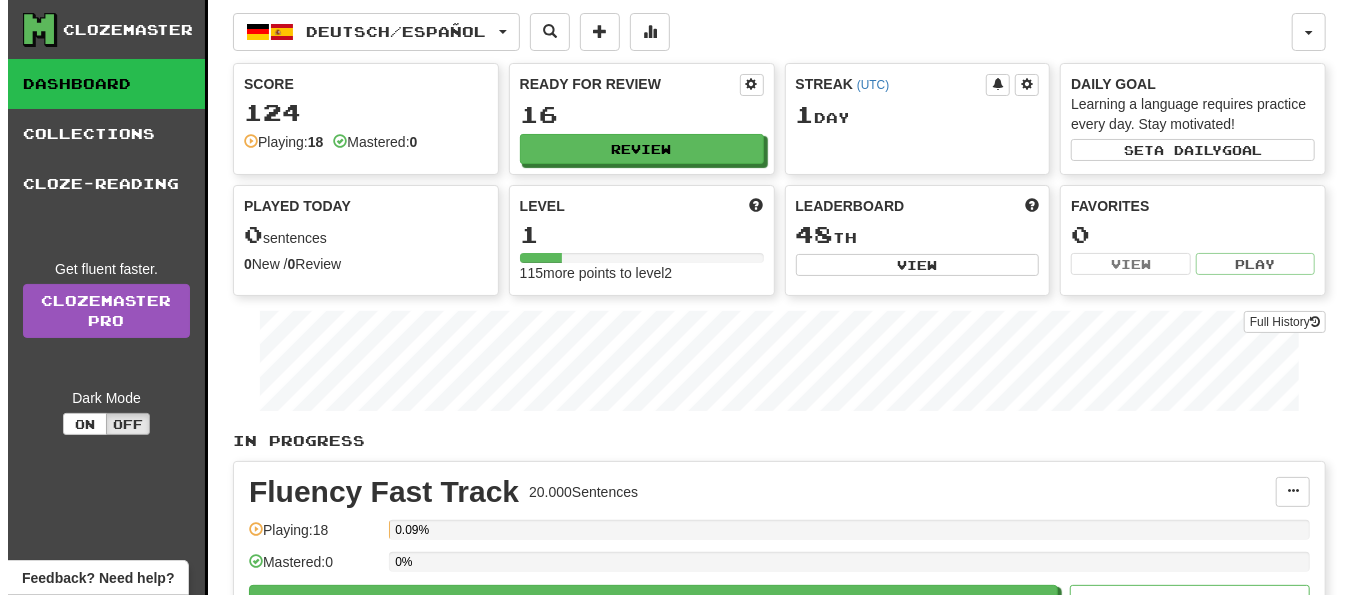 scroll, scrollTop: 400, scrollLeft: 0, axis: vertical 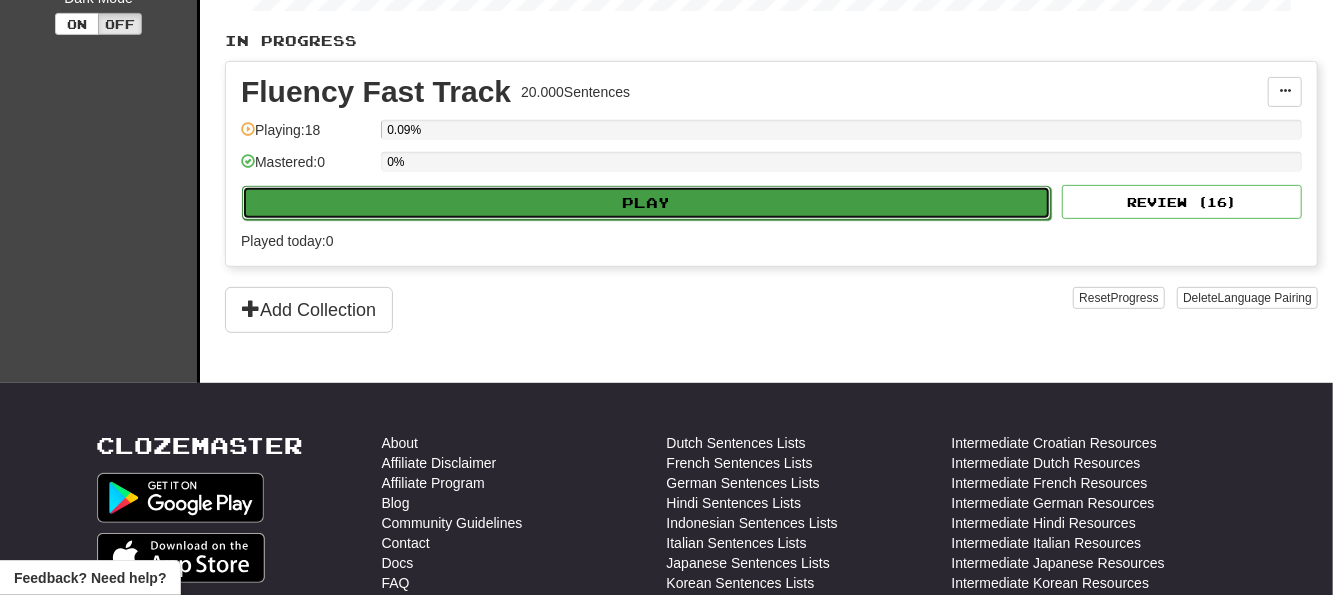 click on "Play" at bounding box center (646, 203) 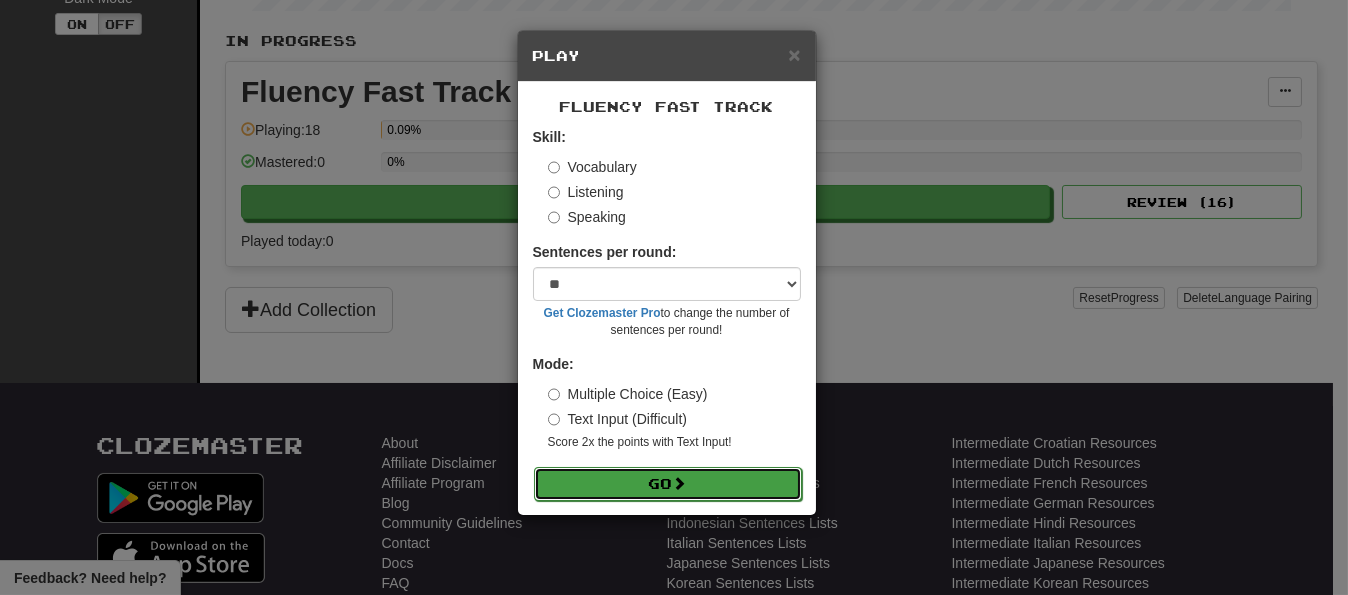 click on "Go" at bounding box center (668, 484) 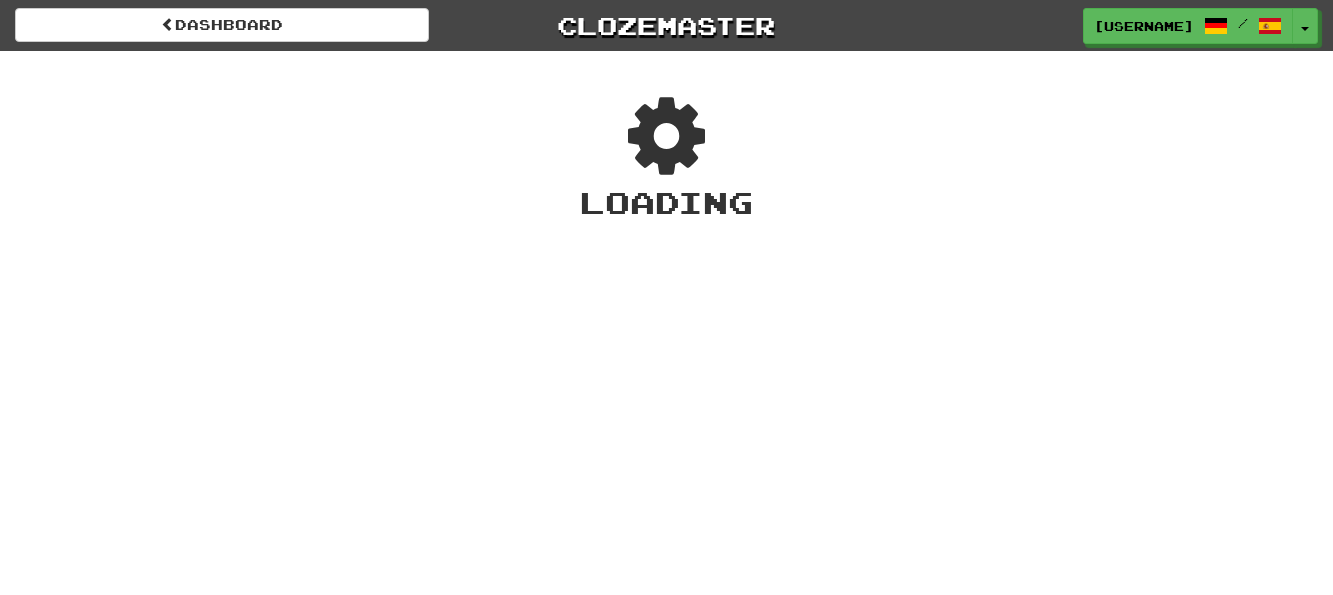 scroll, scrollTop: 0, scrollLeft: 0, axis: both 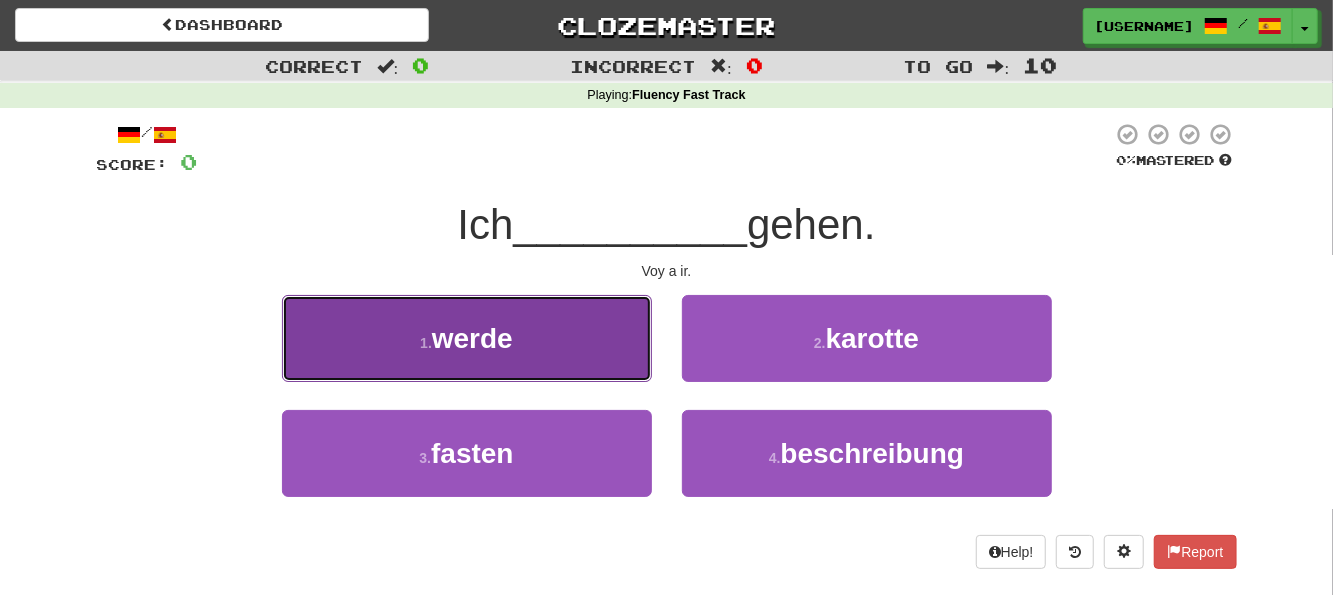 click on "1 .  werde" at bounding box center [467, 338] 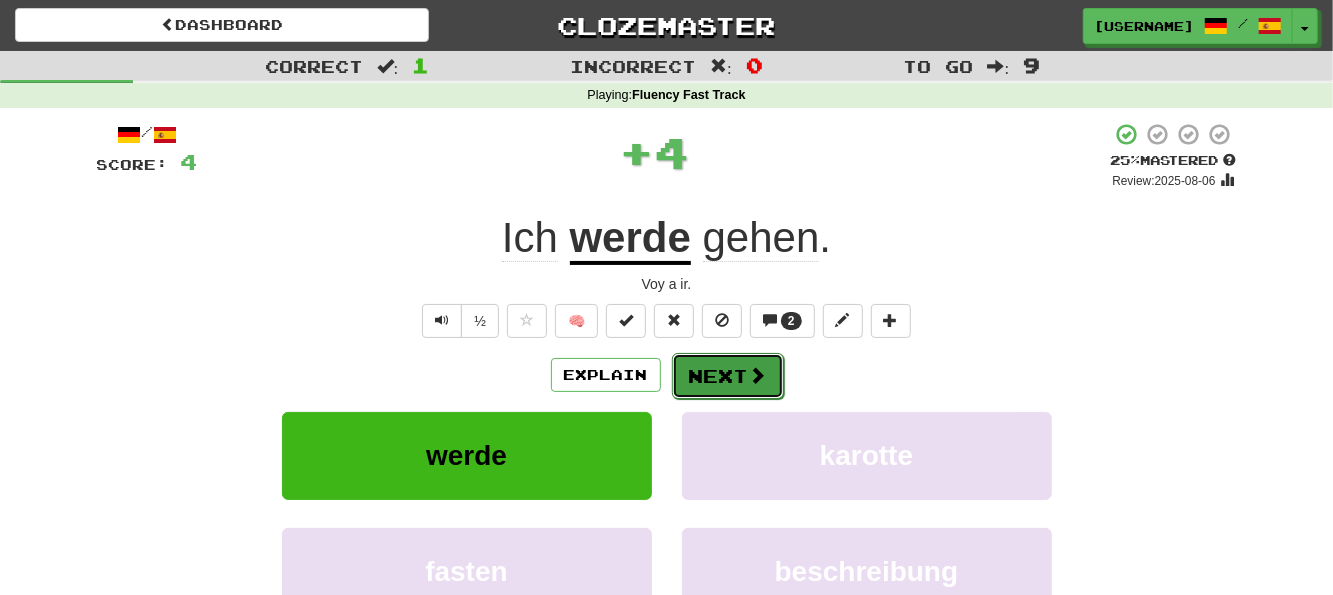 click on "Next" at bounding box center [728, 376] 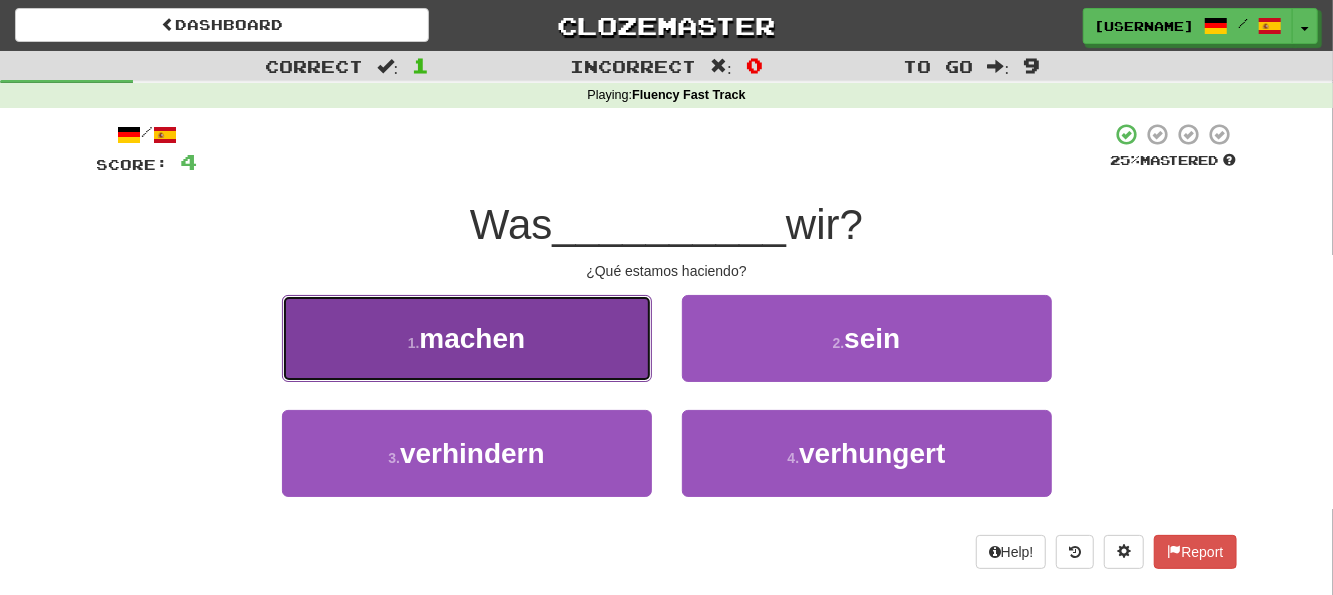 click on "1 .  machen" at bounding box center (467, 338) 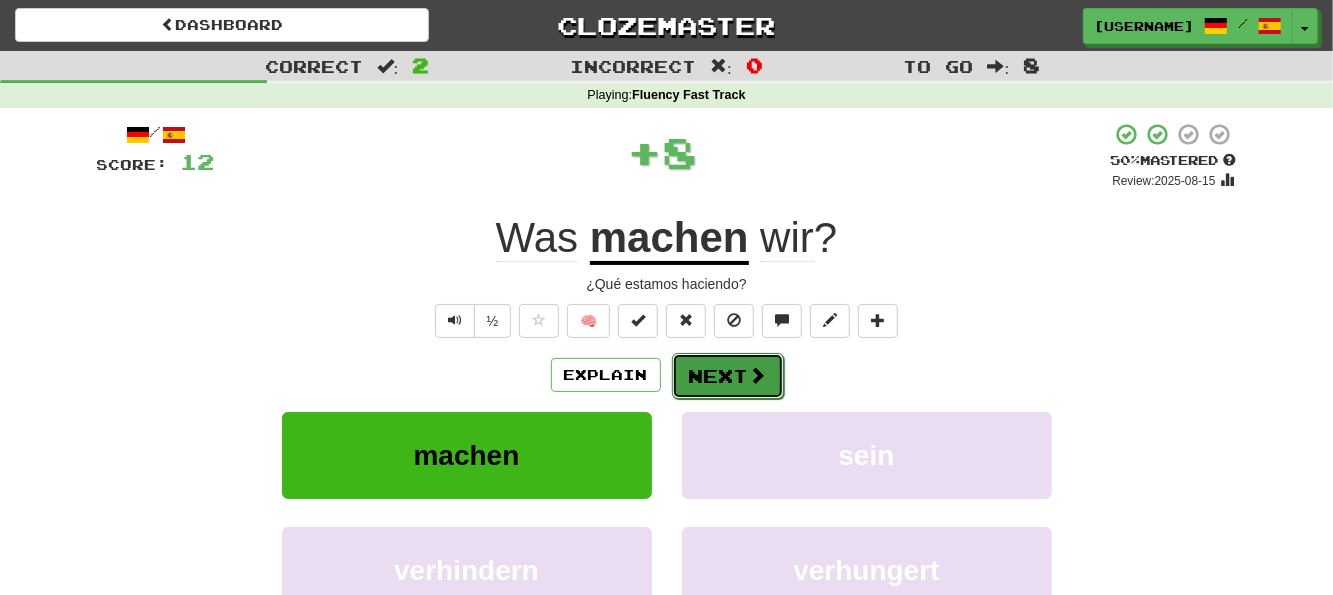 click on "Next" at bounding box center [728, 376] 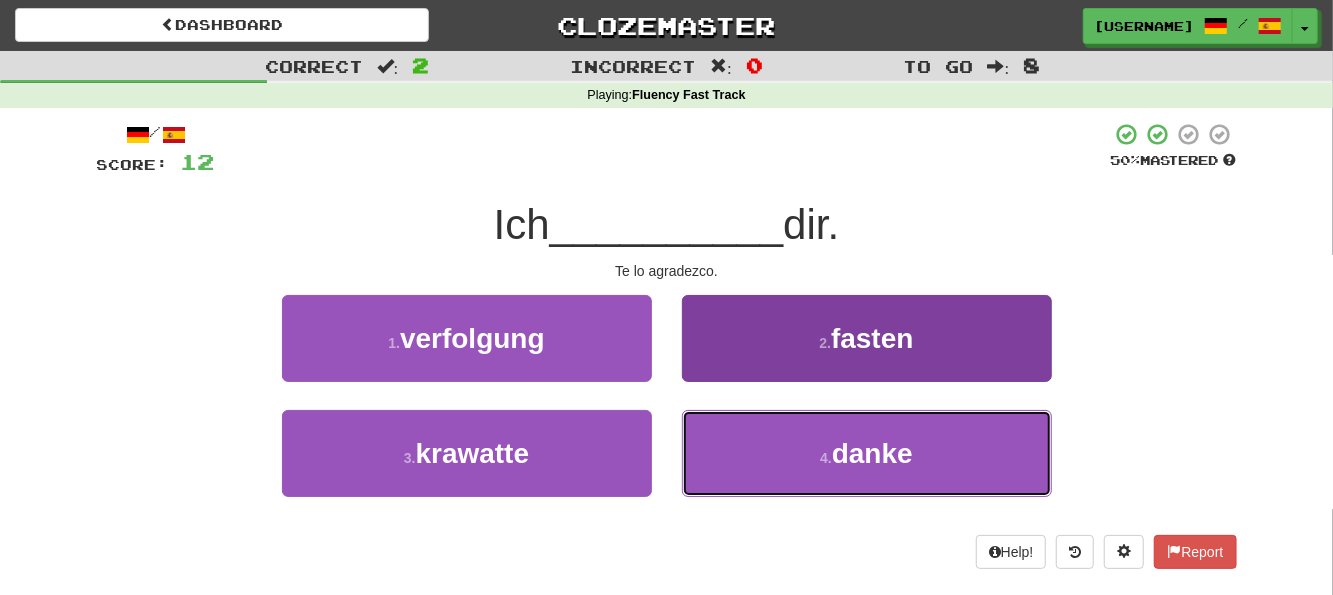click on "4 .  danke" at bounding box center (867, 453) 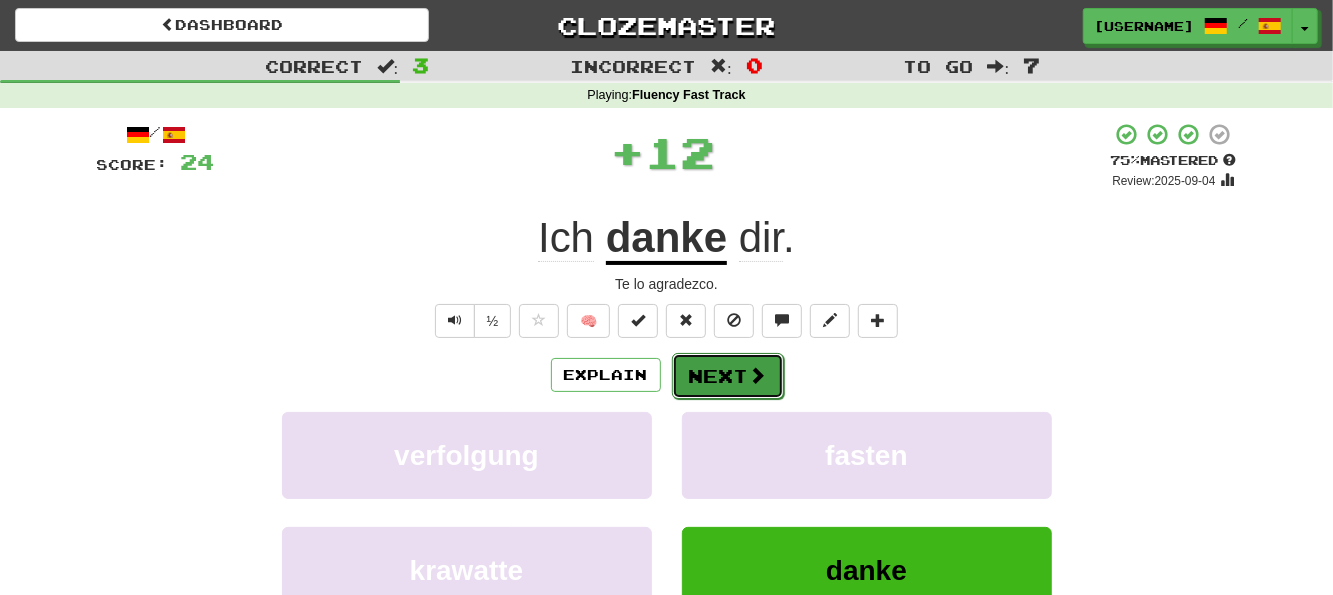 click at bounding box center [758, 375] 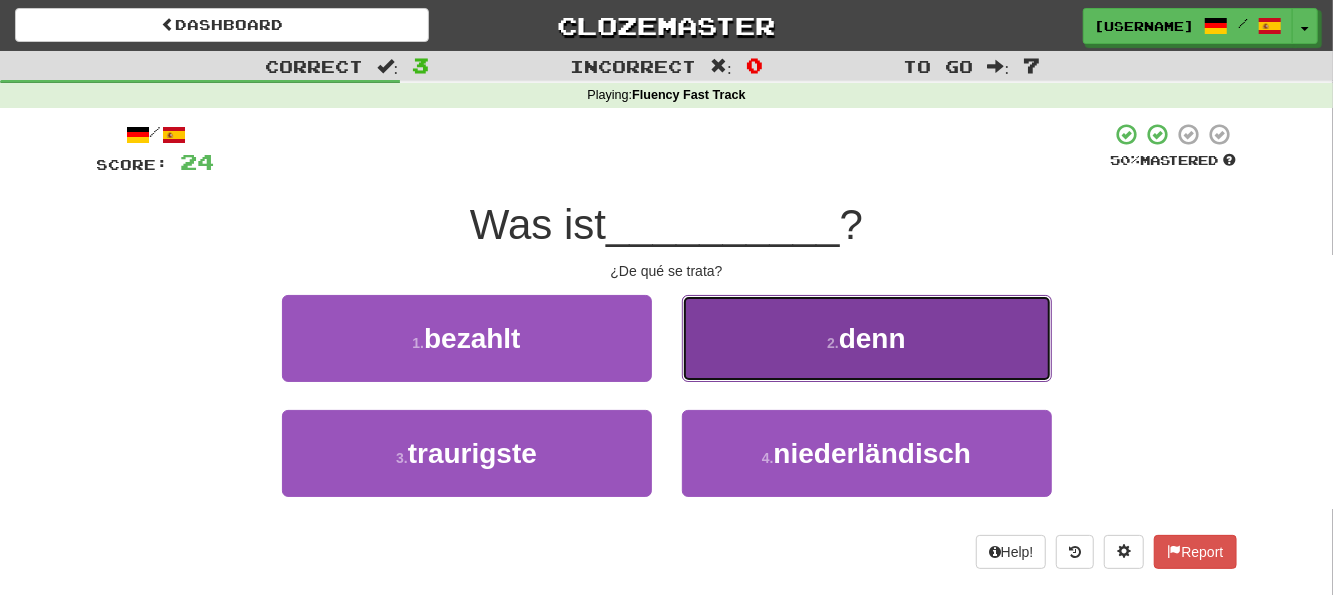 click on "2 .  denn" at bounding box center (867, 338) 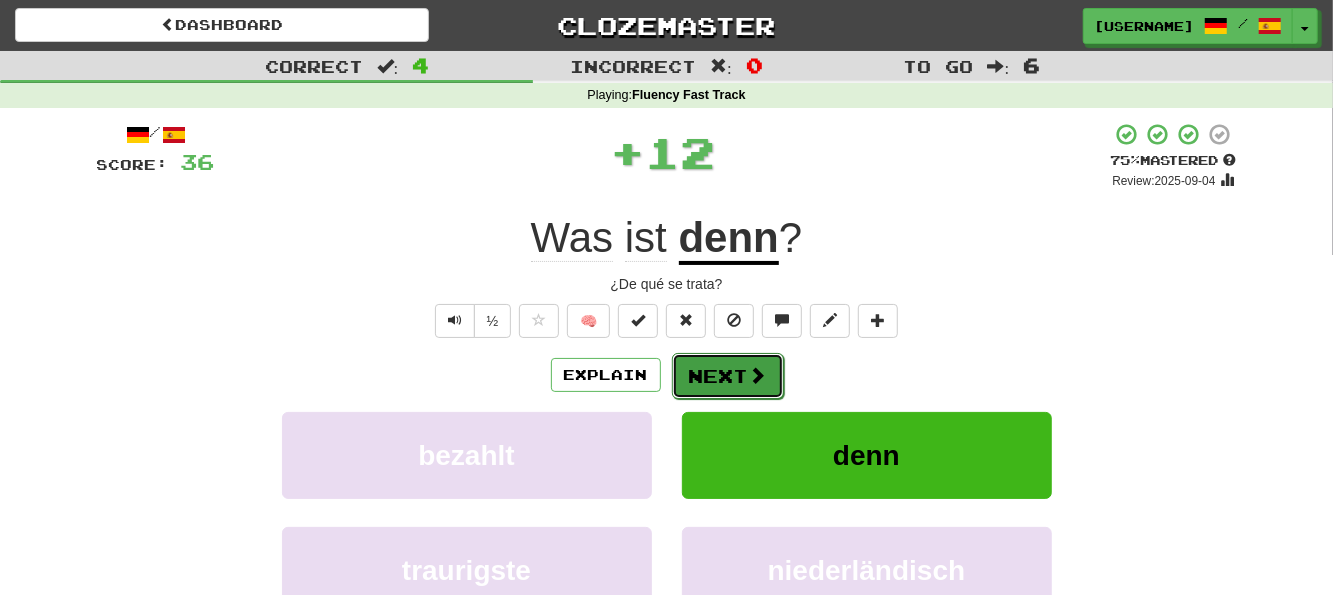 click on "Next" at bounding box center (728, 376) 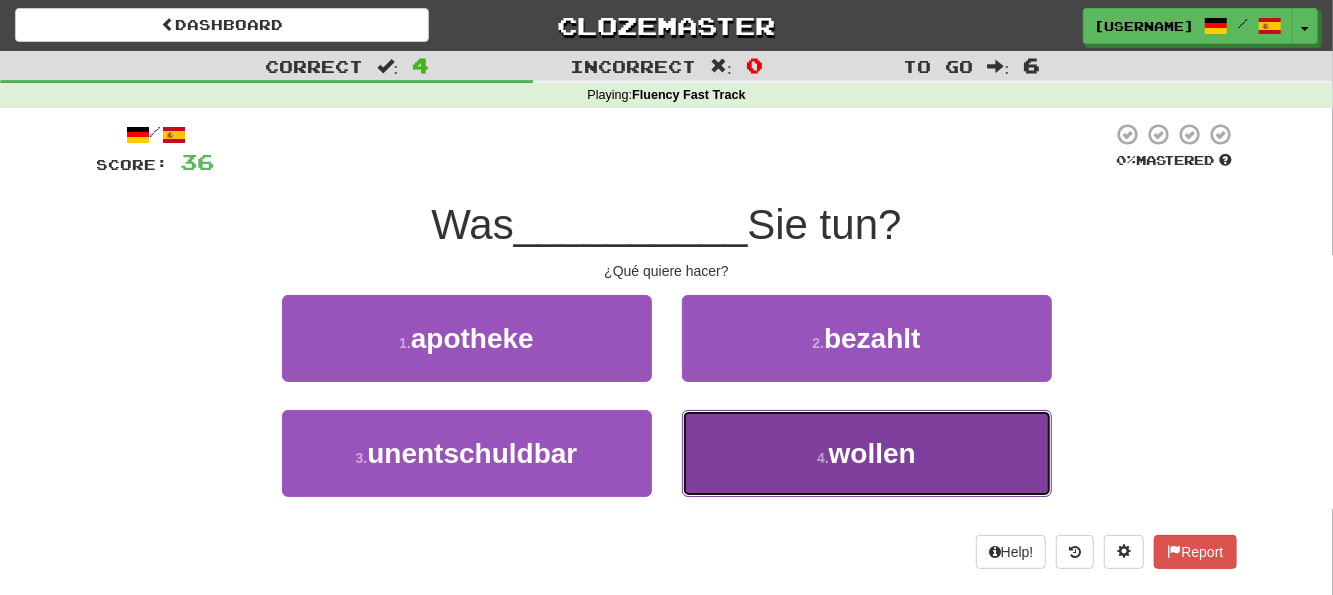 click on "4 .  wollen" at bounding box center [867, 453] 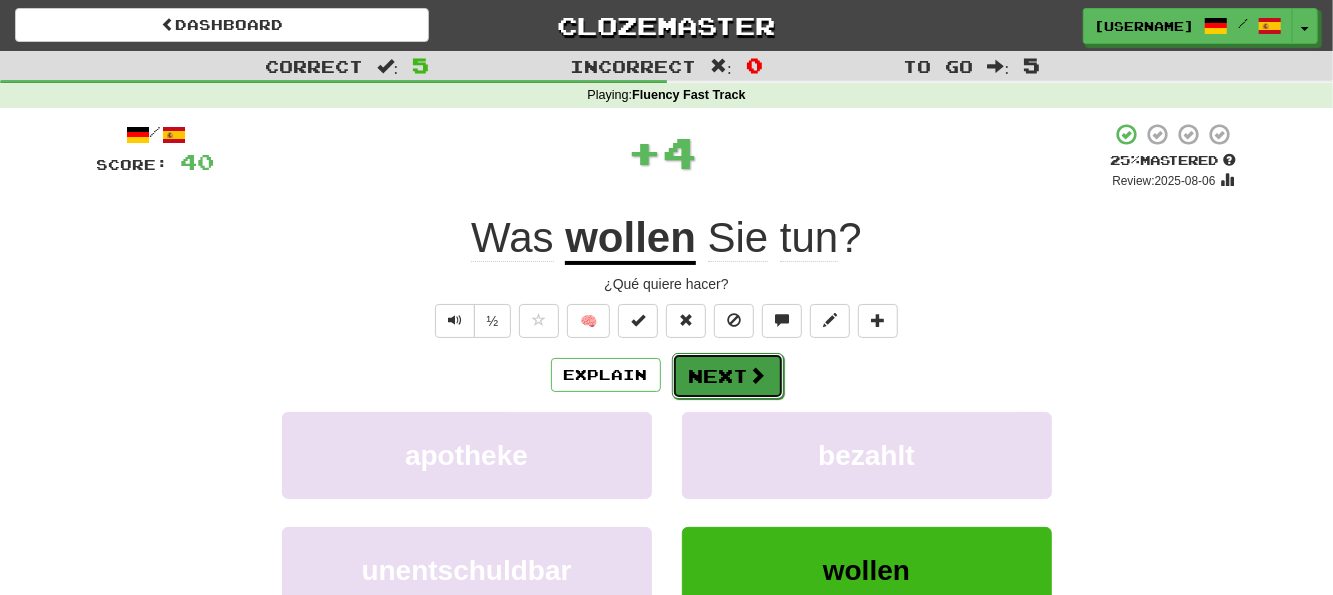 click on "Next" at bounding box center [728, 376] 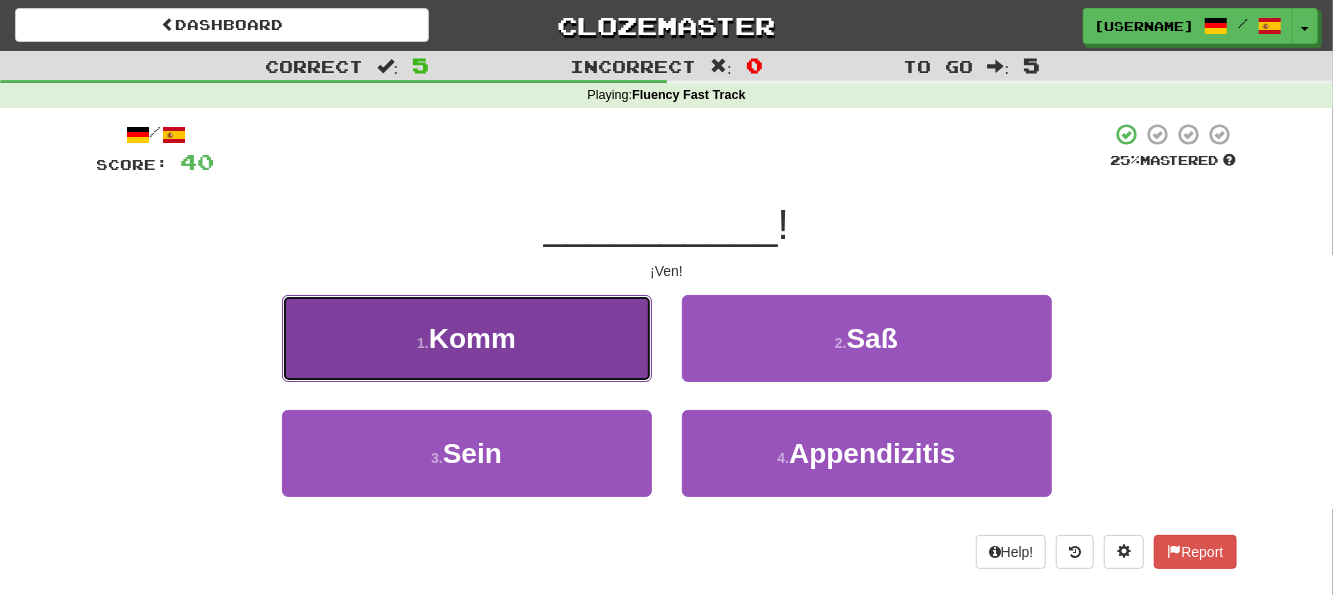 click on "1 .  Komm" at bounding box center (467, 338) 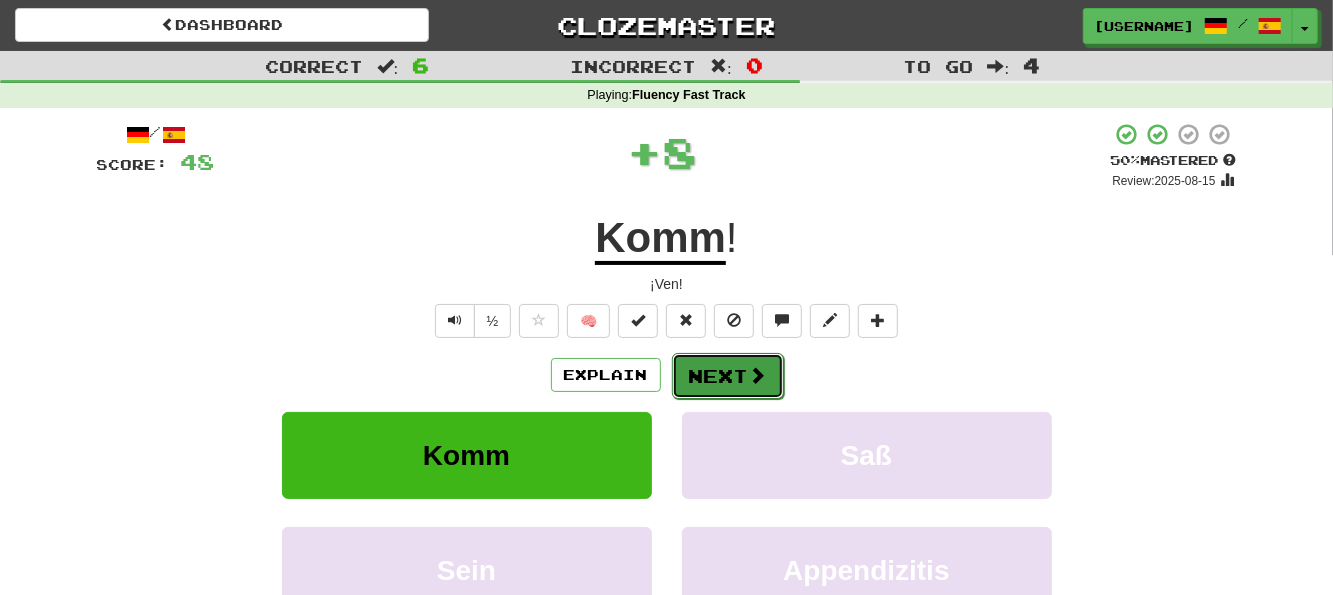 click at bounding box center (758, 375) 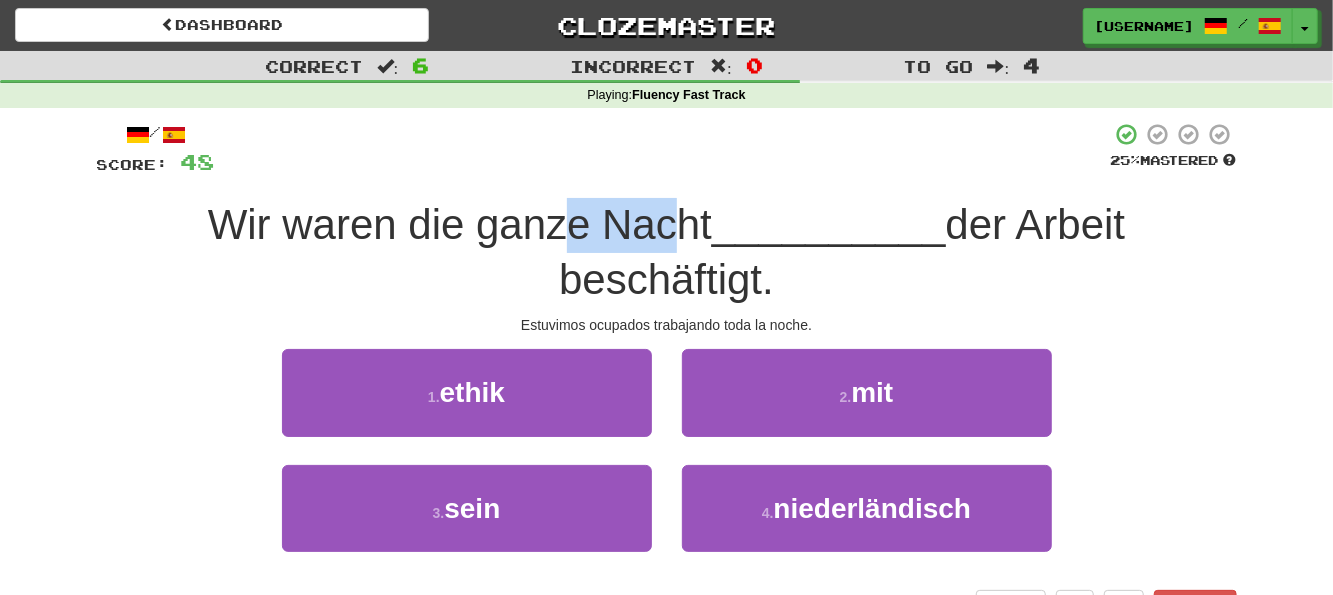 drag, startPoint x: 581, startPoint y: 241, endPoint x: 672, endPoint y: 239, distance: 91.02197 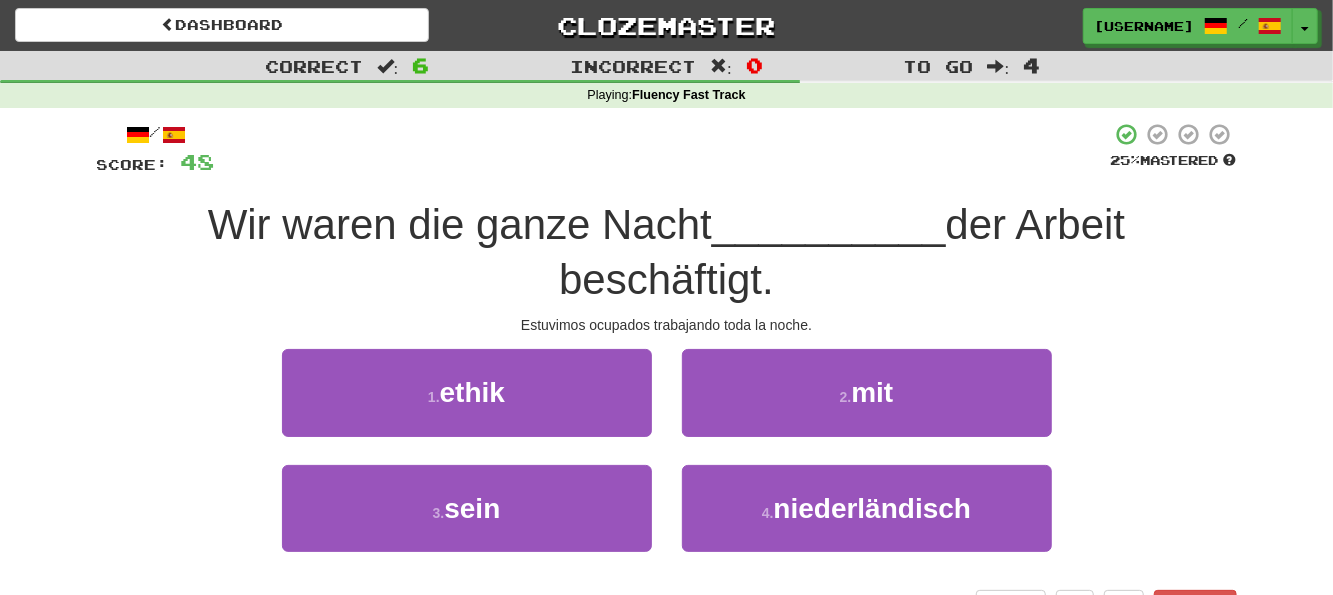 click on "der Arbeit beschäftigt." at bounding box center (842, 252) 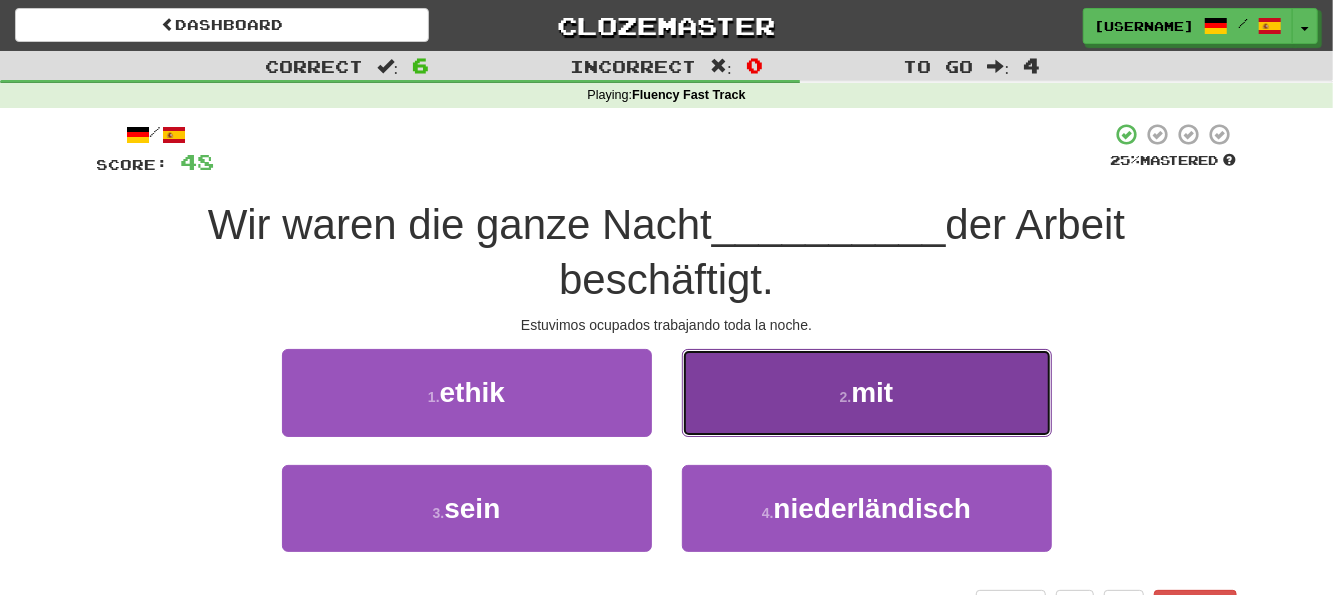 click on "2 .  mit" at bounding box center [867, 392] 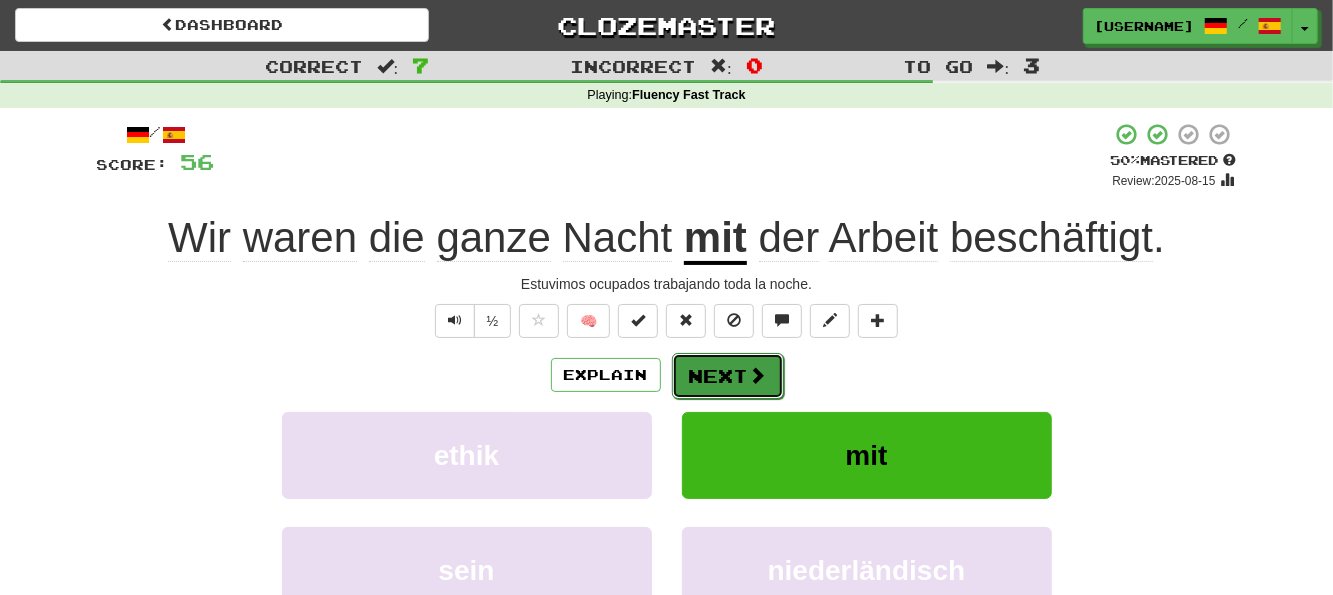 click on "Next" at bounding box center (728, 376) 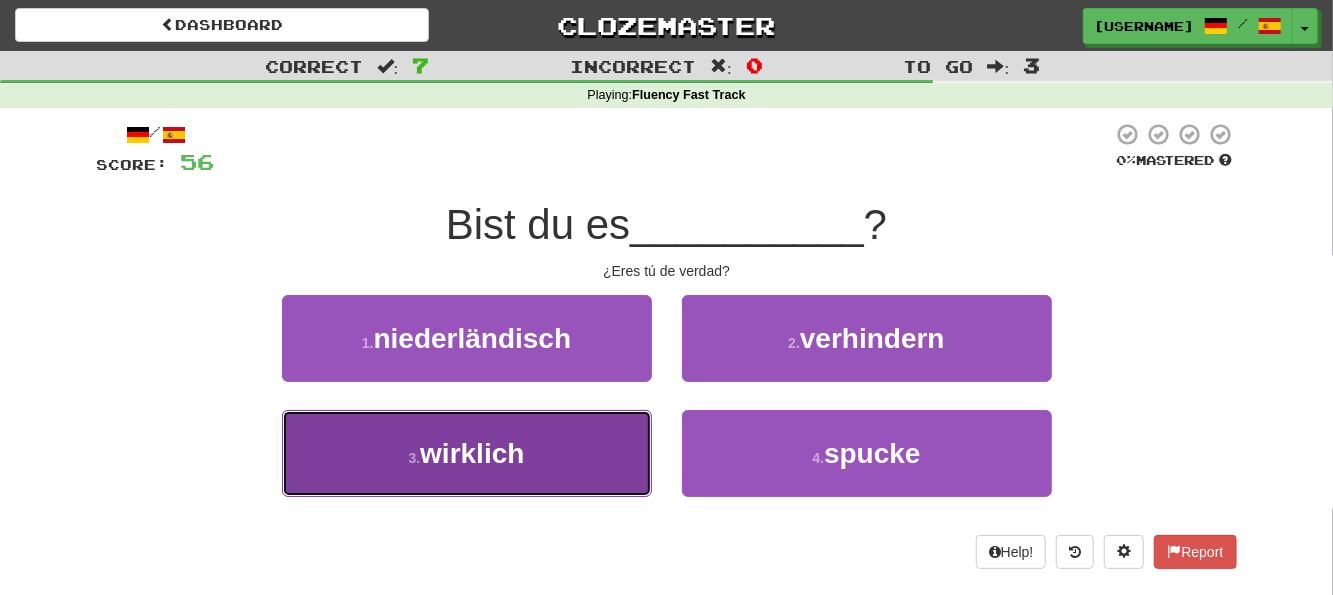 click on "3 .  wirklich" at bounding box center (467, 453) 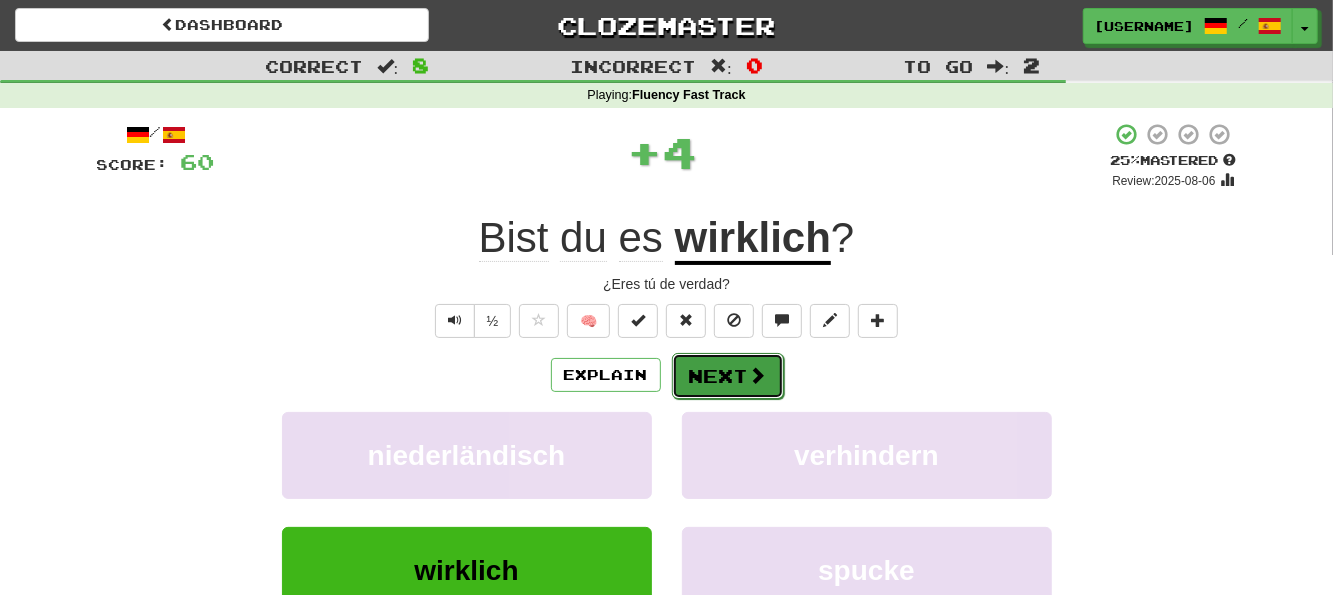click on "Next" at bounding box center (728, 376) 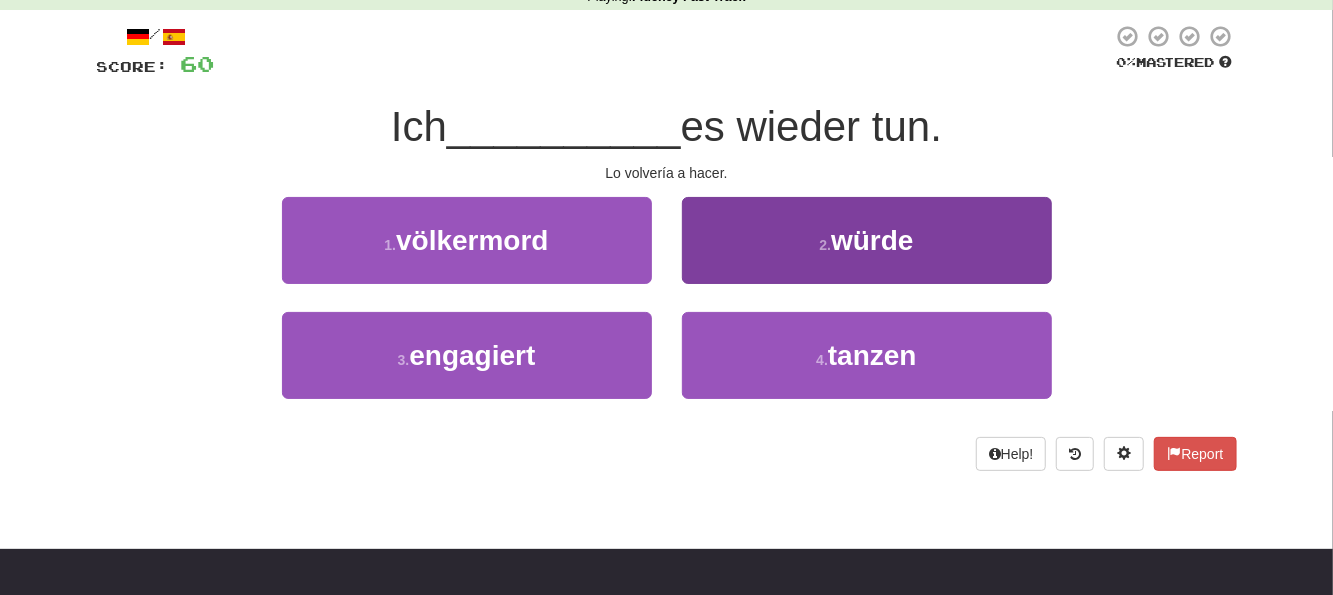 scroll, scrollTop: 100, scrollLeft: 0, axis: vertical 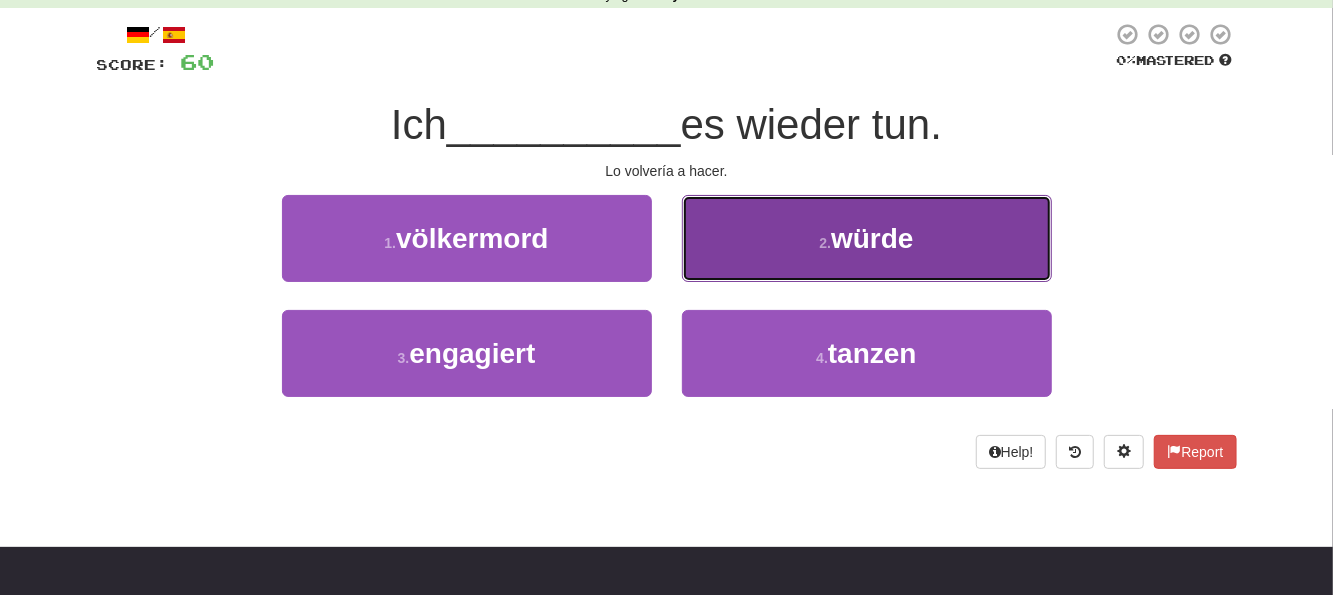 click on "2 .  würde" at bounding box center [867, 238] 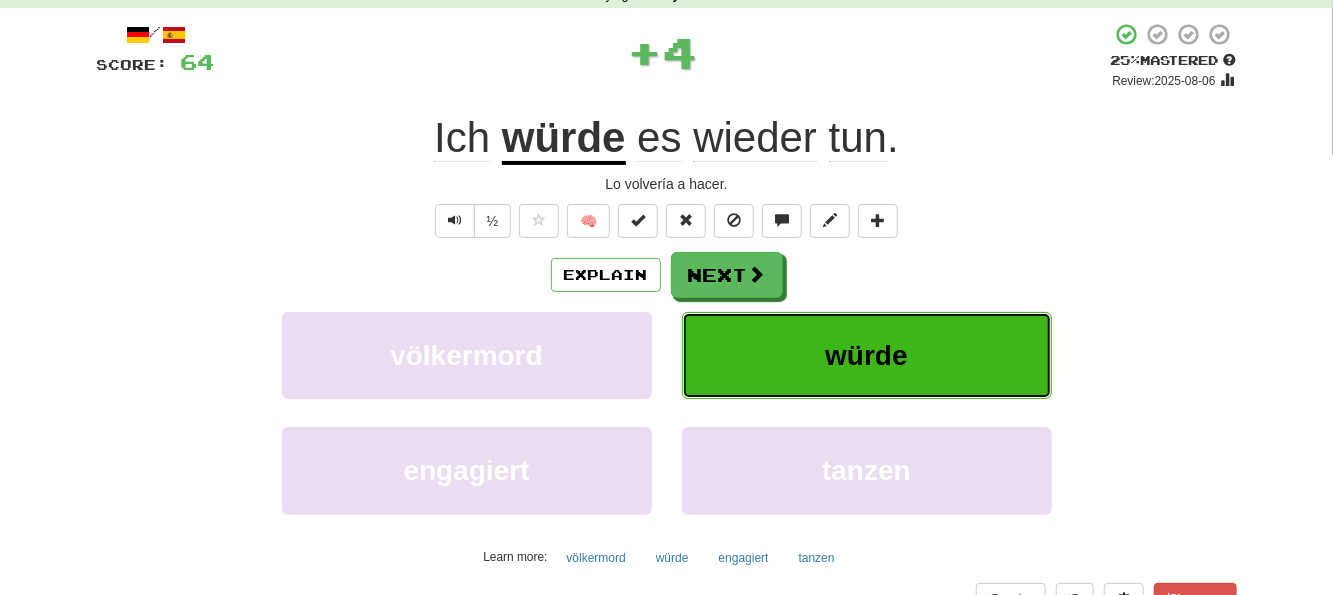 click on "würde" at bounding box center (867, 355) 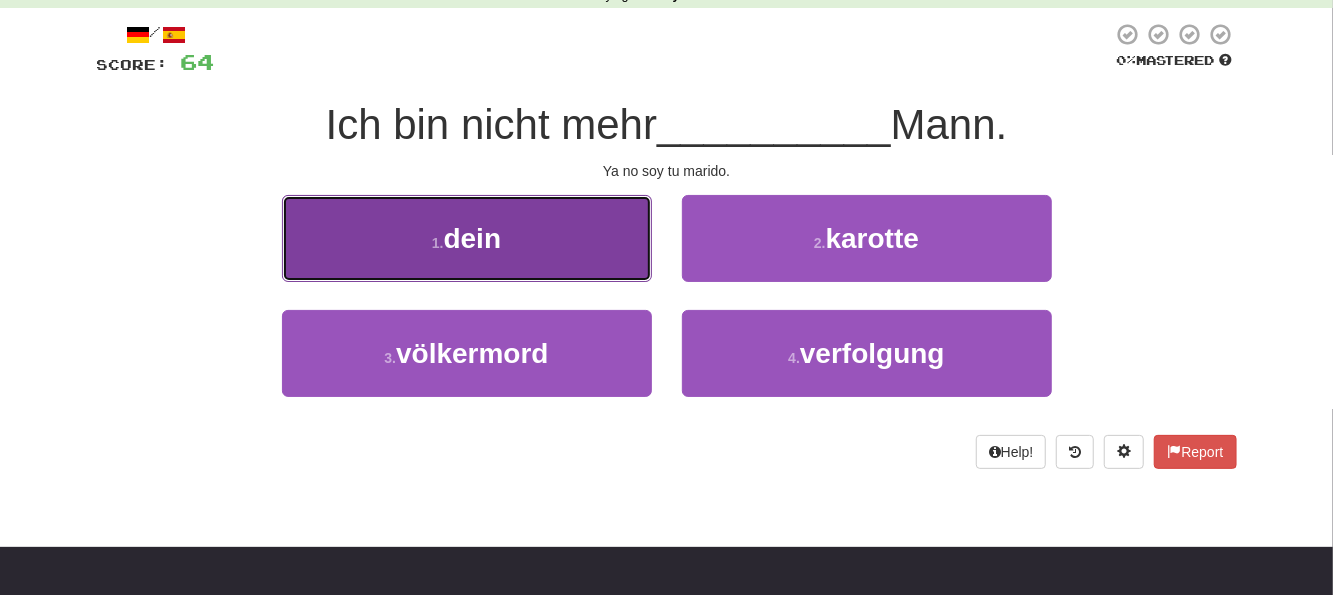 click on "1 .  dein" at bounding box center (467, 238) 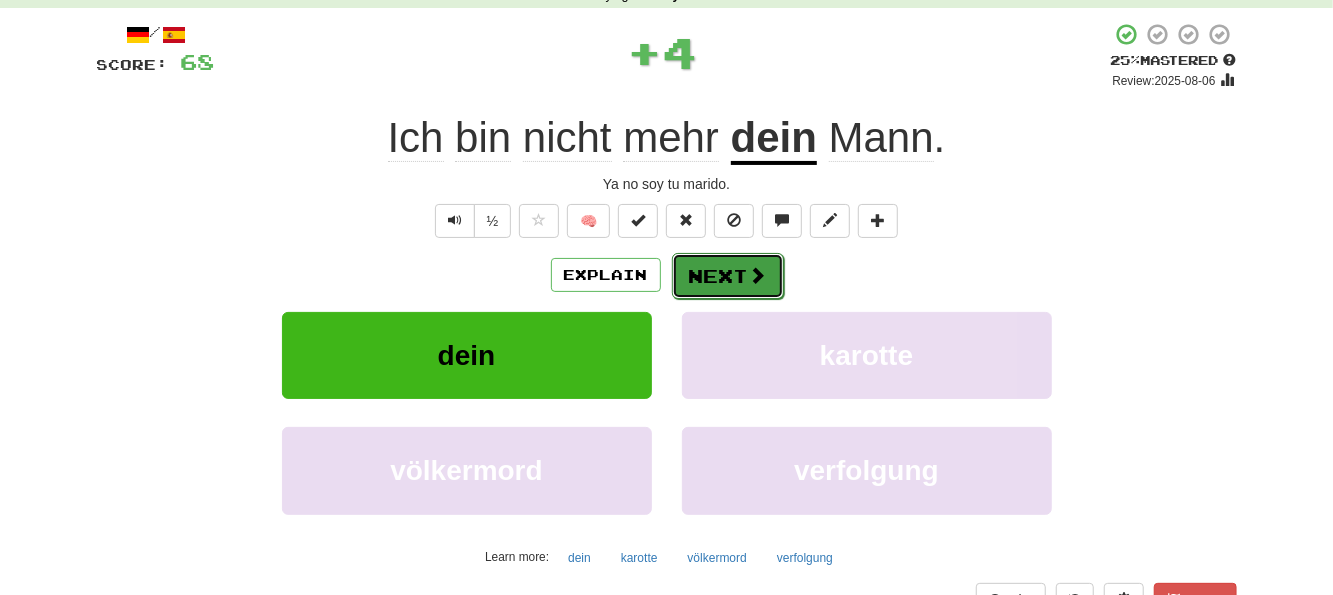 click on "Next" at bounding box center (728, 276) 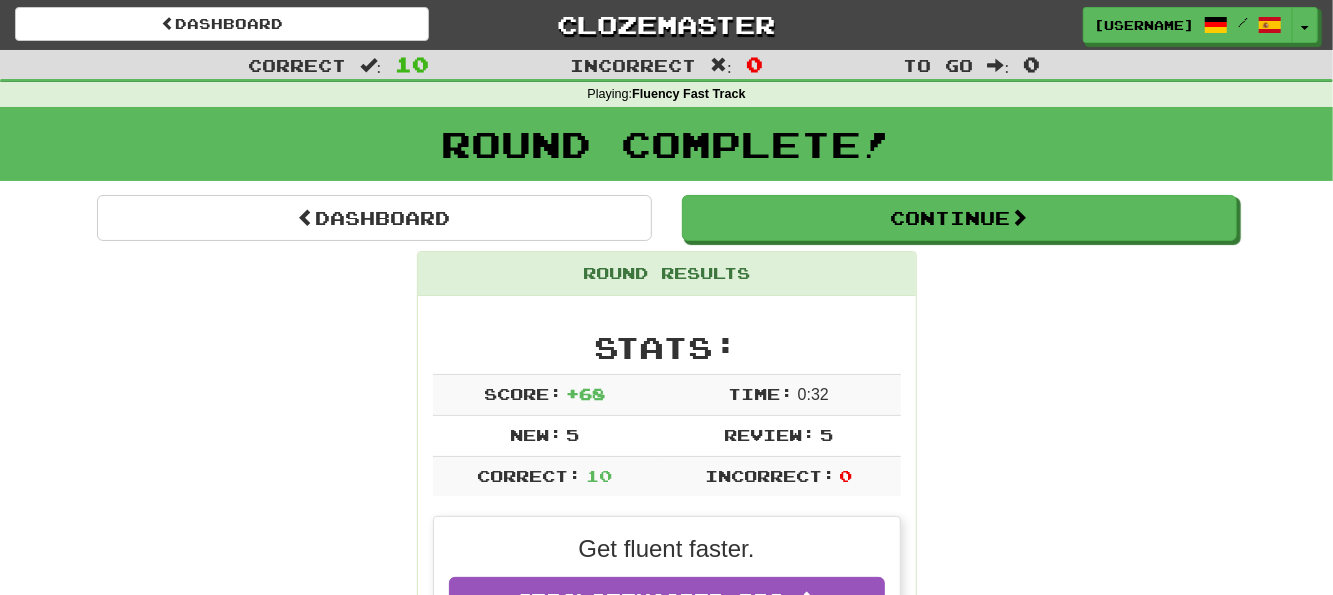 scroll, scrollTop: 0, scrollLeft: 0, axis: both 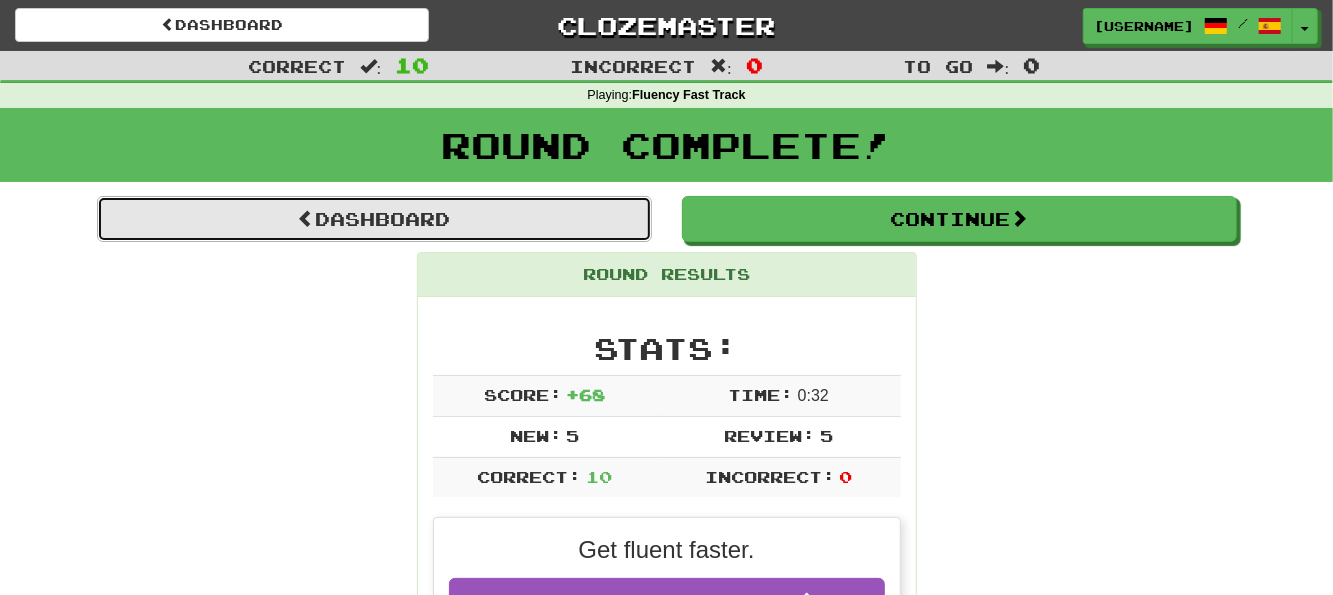 click on "Dashboard" at bounding box center [374, 219] 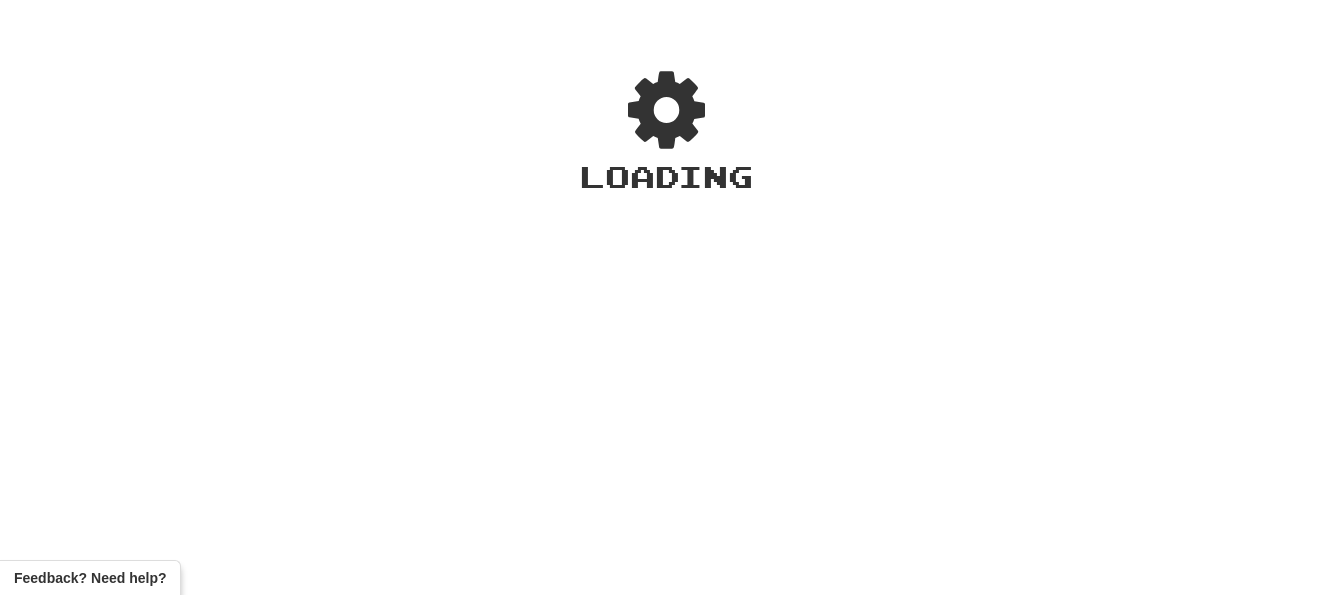 scroll, scrollTop: 0, scrollLeft: 0, axis: both 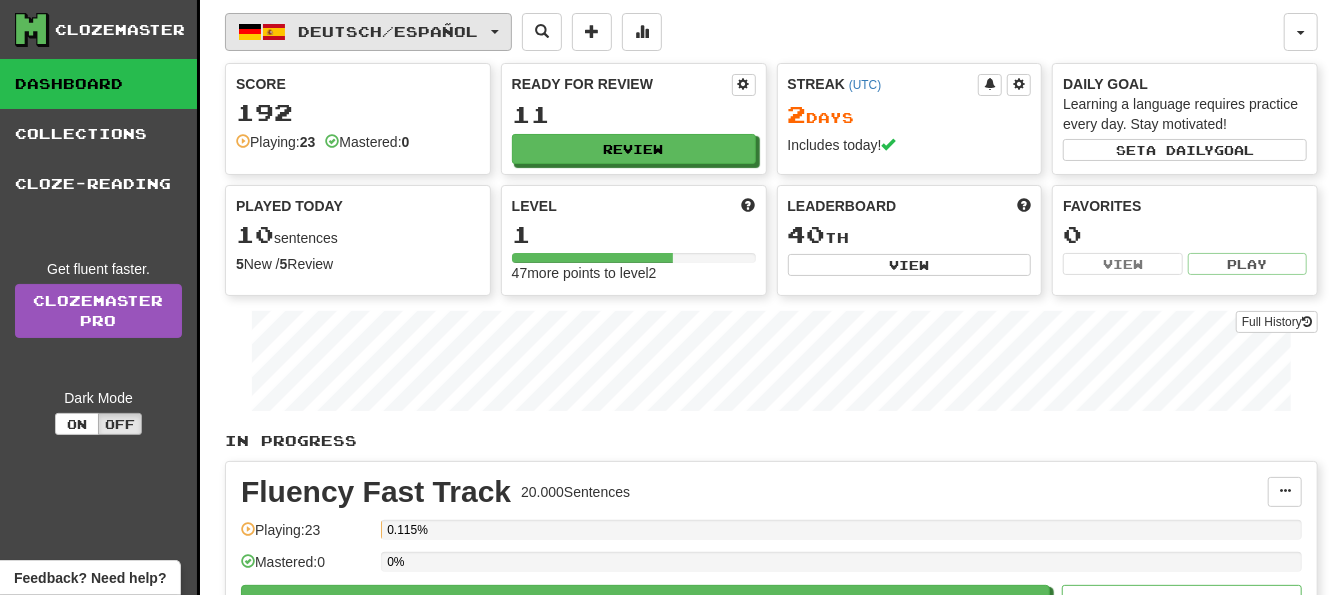 click on "Deutsch  /  Español" at bounding box center (389, 31) 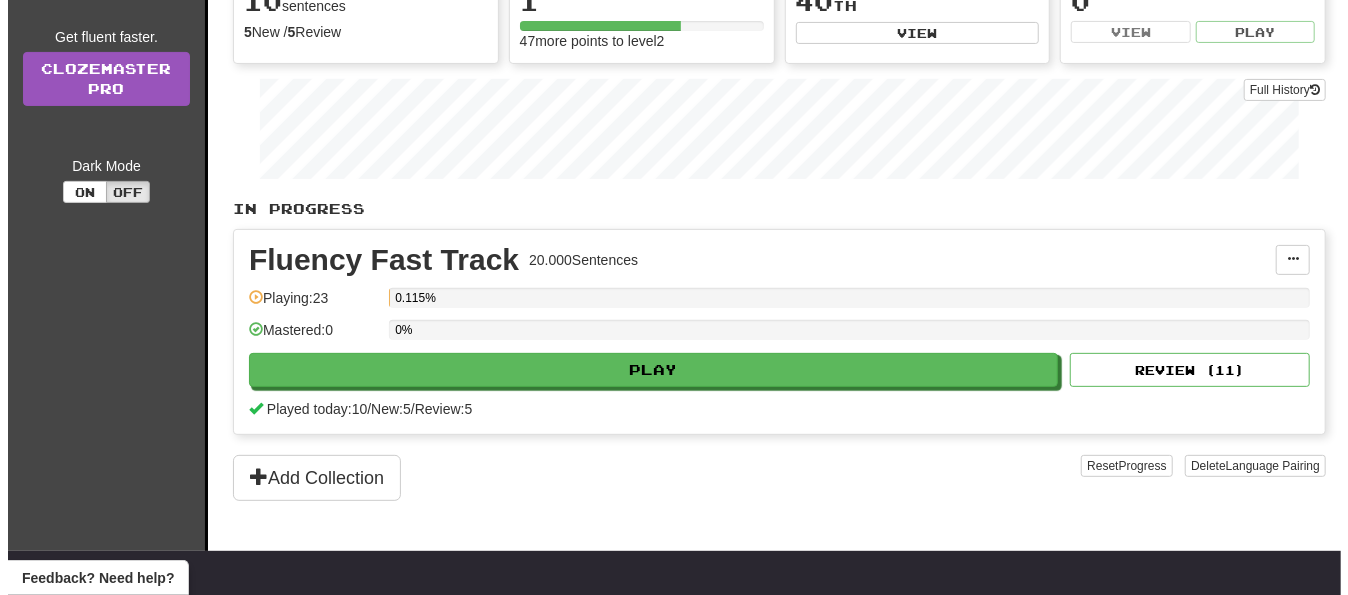 scroll, scrollTop: 500, scrollLeft: 0, axis: vertical 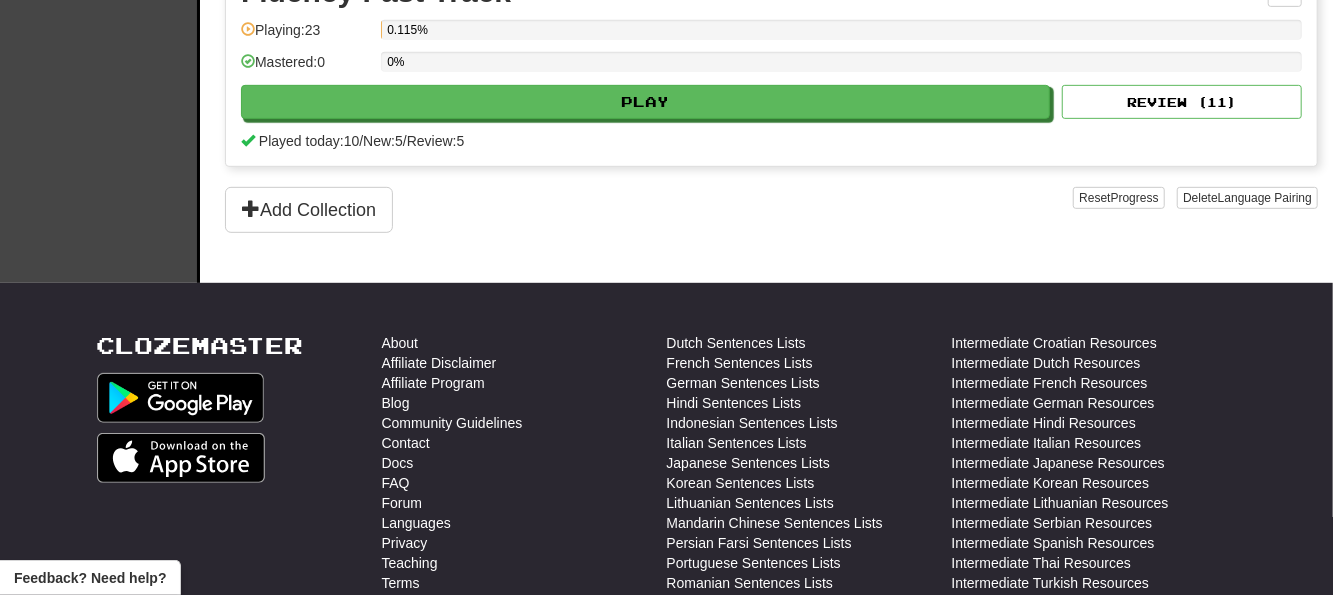 click on "0%" at bounding box center (841, 62) 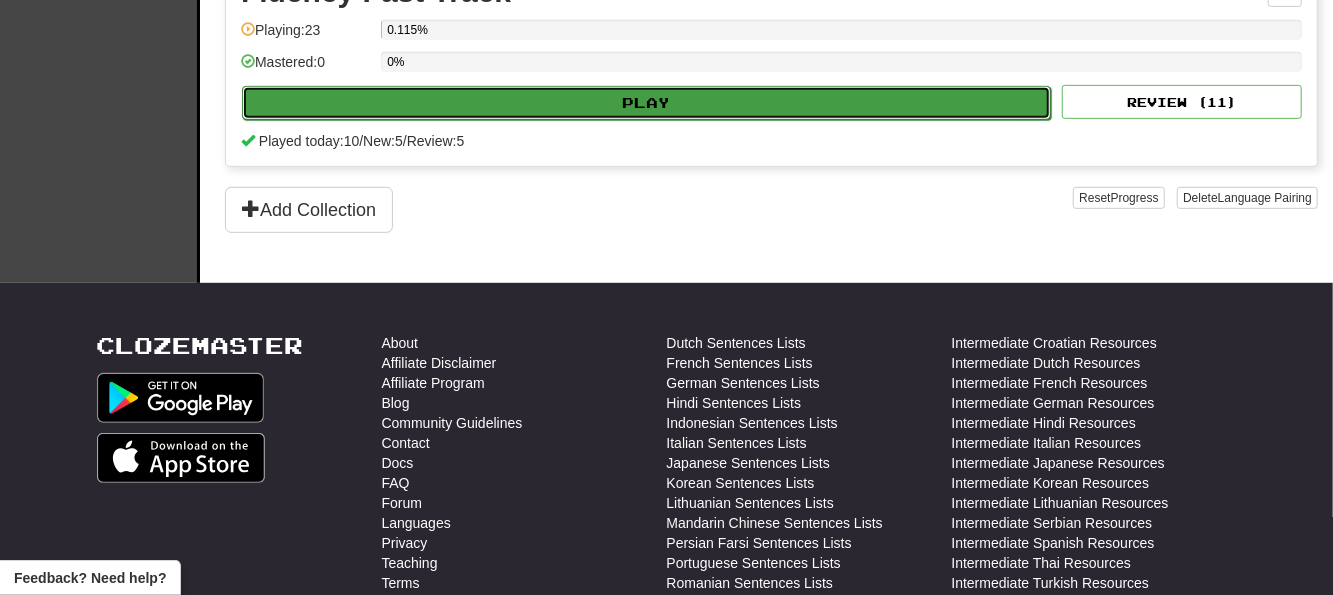 click on "Play" at bounding box center [646, 103] 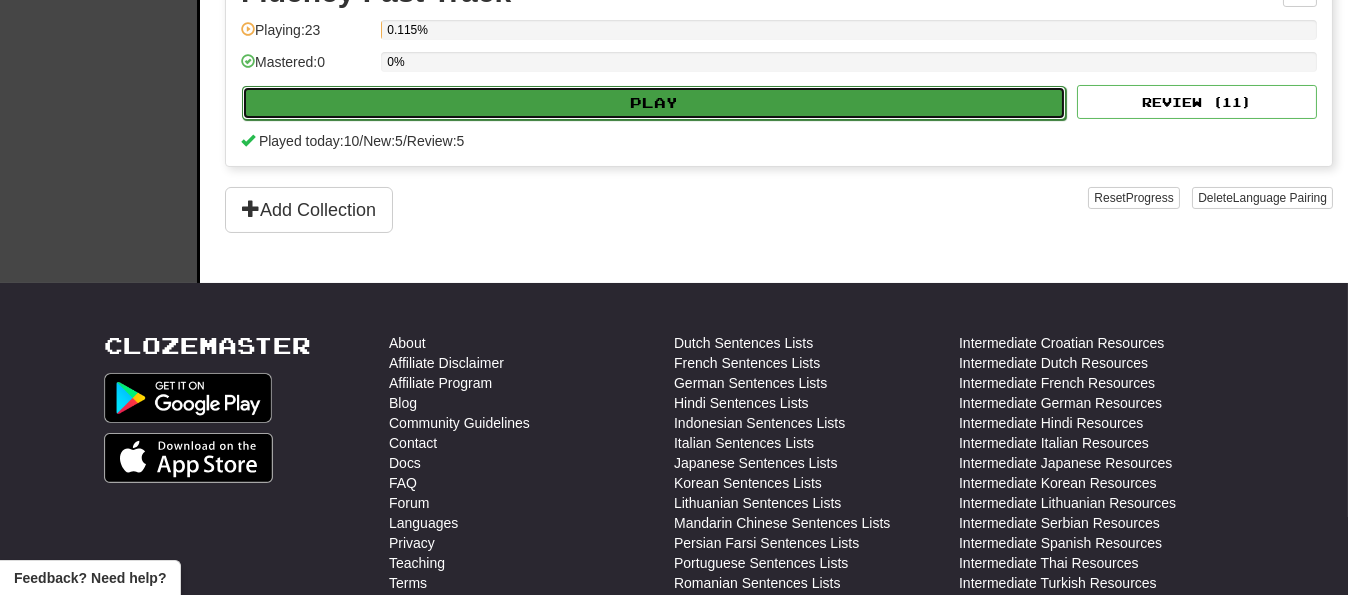 select on "**" 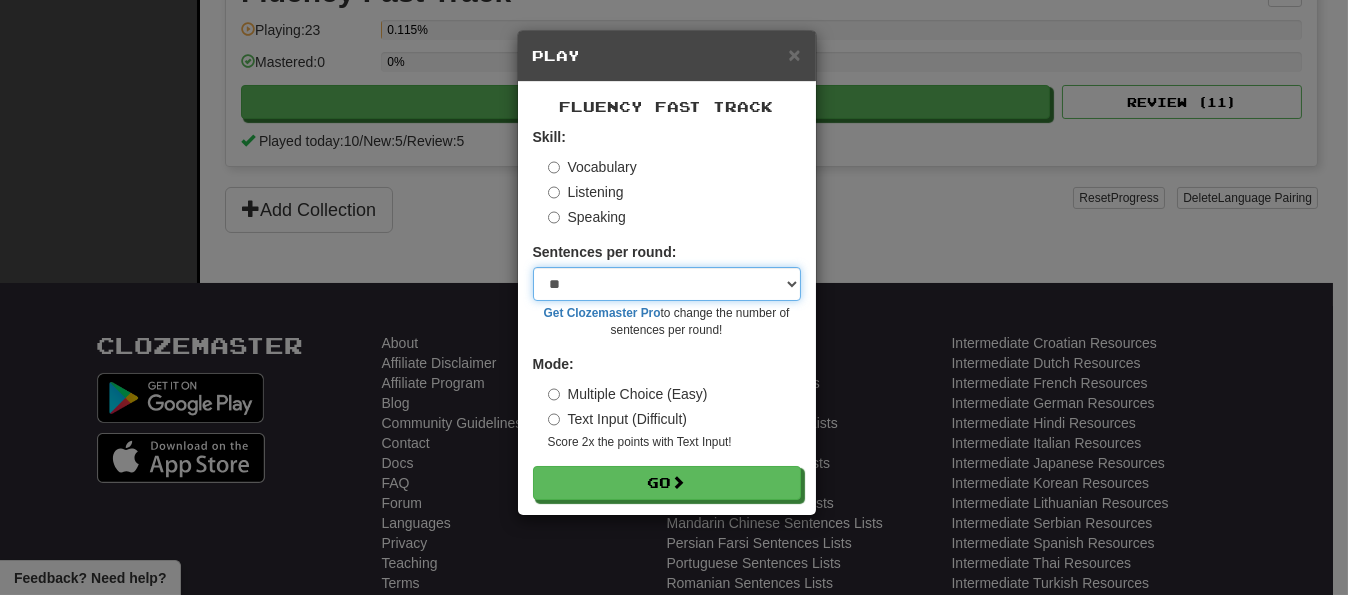 click on "* ** ** ** ** ** *** ********" at bounding box center (667, 284) 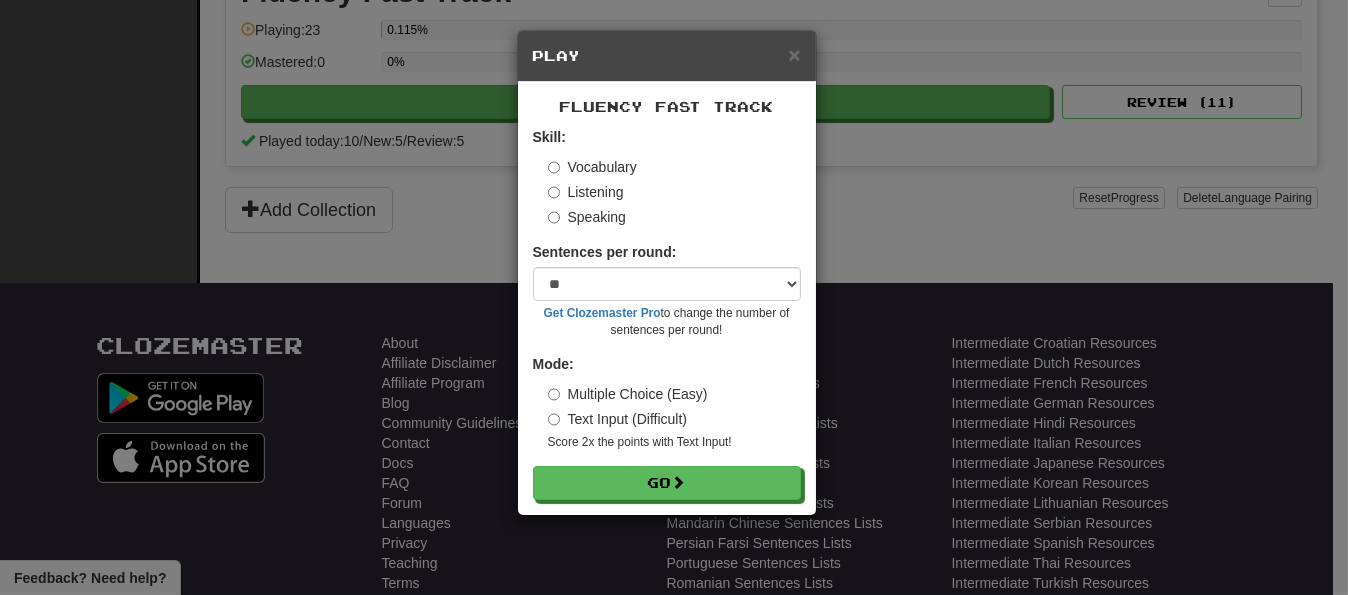 click on "Multiple Choice (Easy) Text Input (Difficult) Score 2x the points with Text Input !" at bounding box center (674, 417) 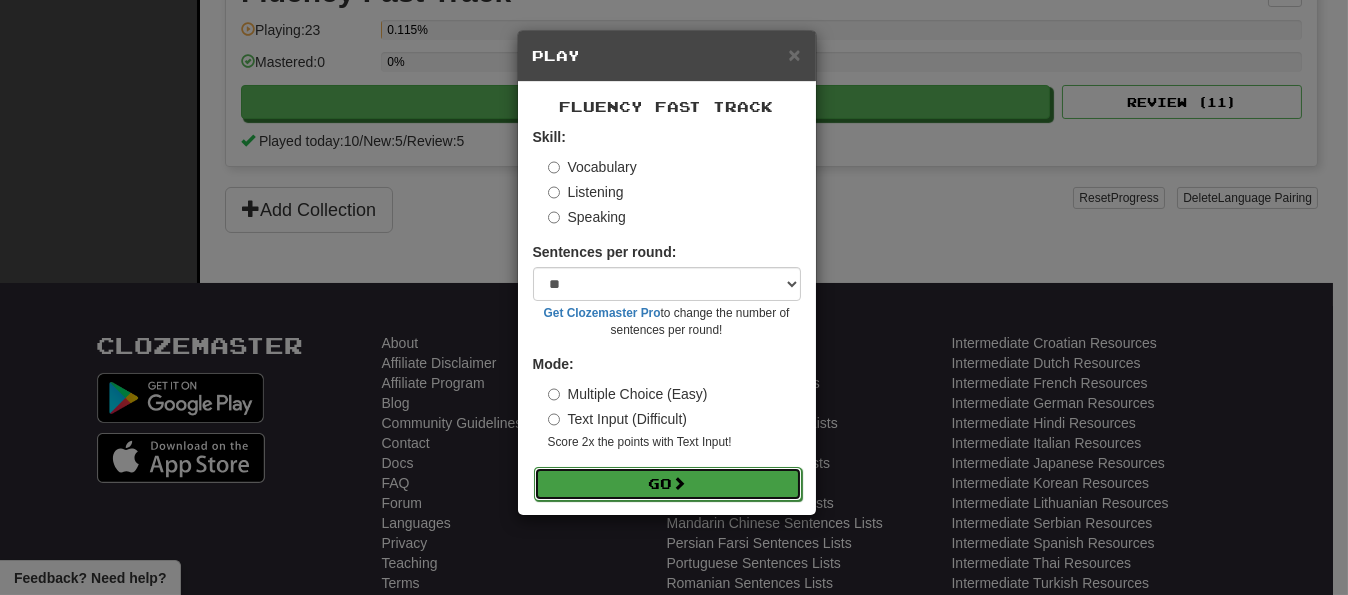 click on "Go" at bounding box center (668, 484) 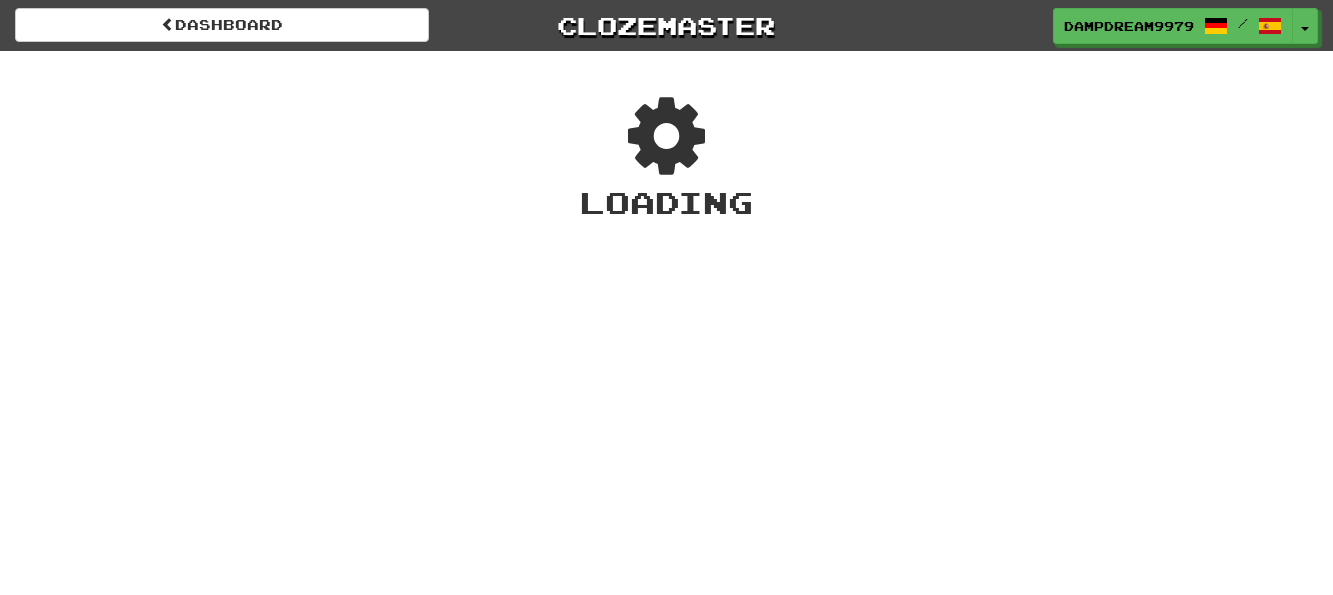 scroll, scrollTop: 0, scrollLeft: 0, axis: both 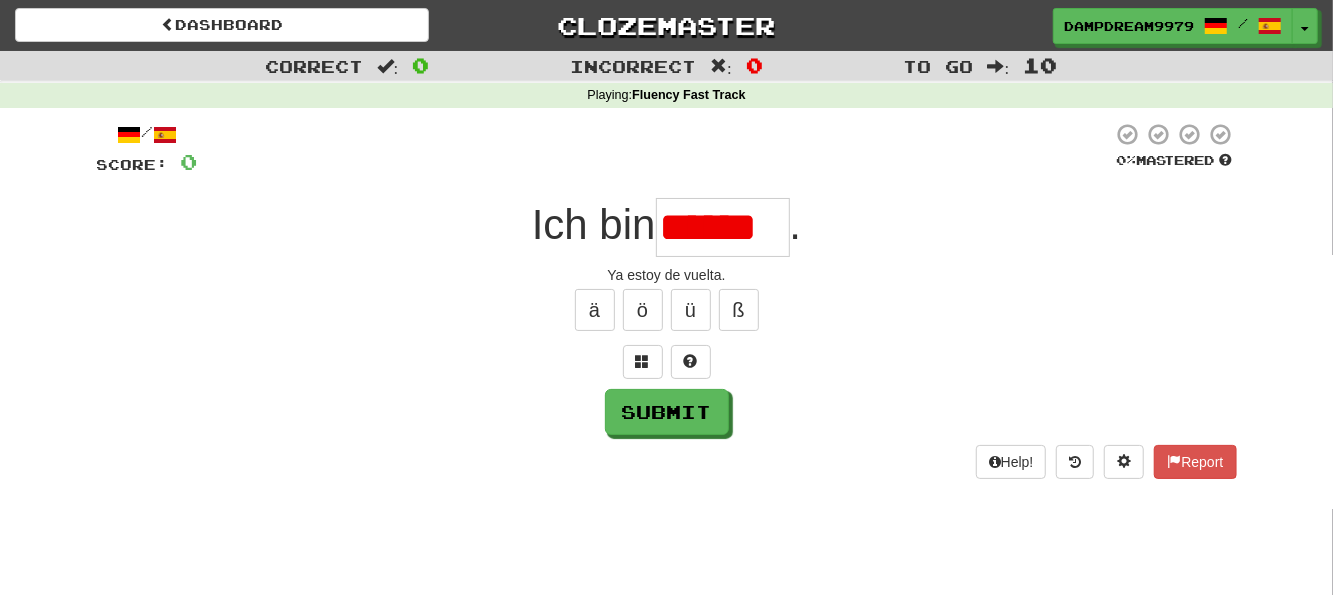 type on "******" 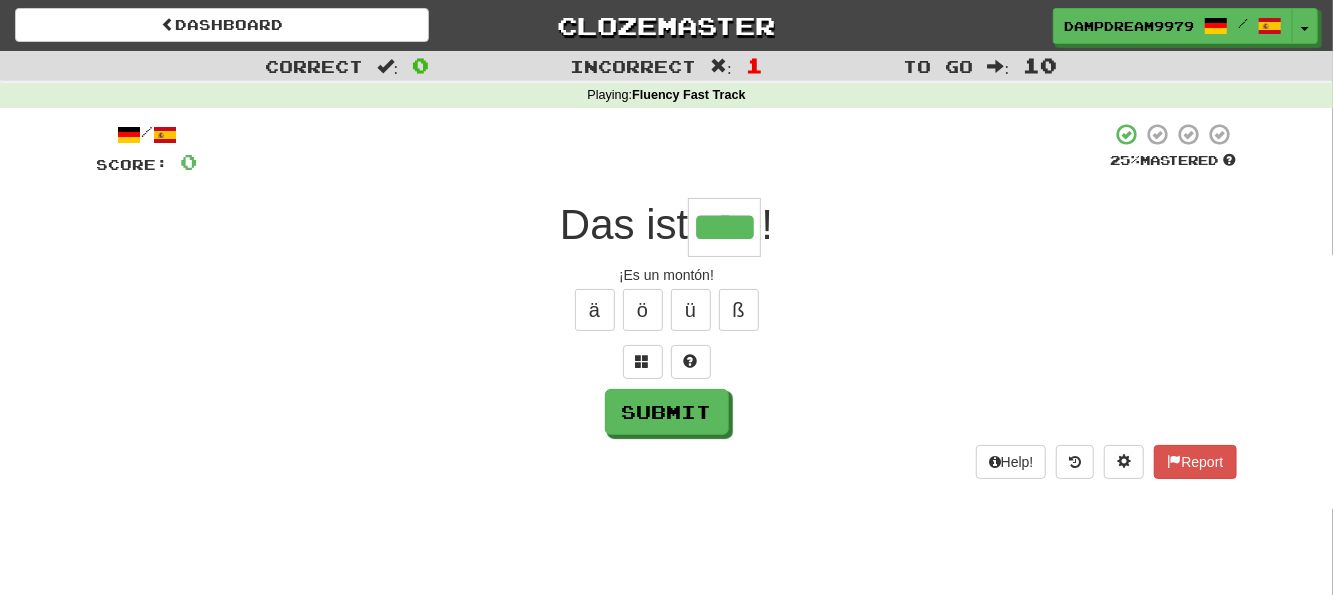 type on "****" 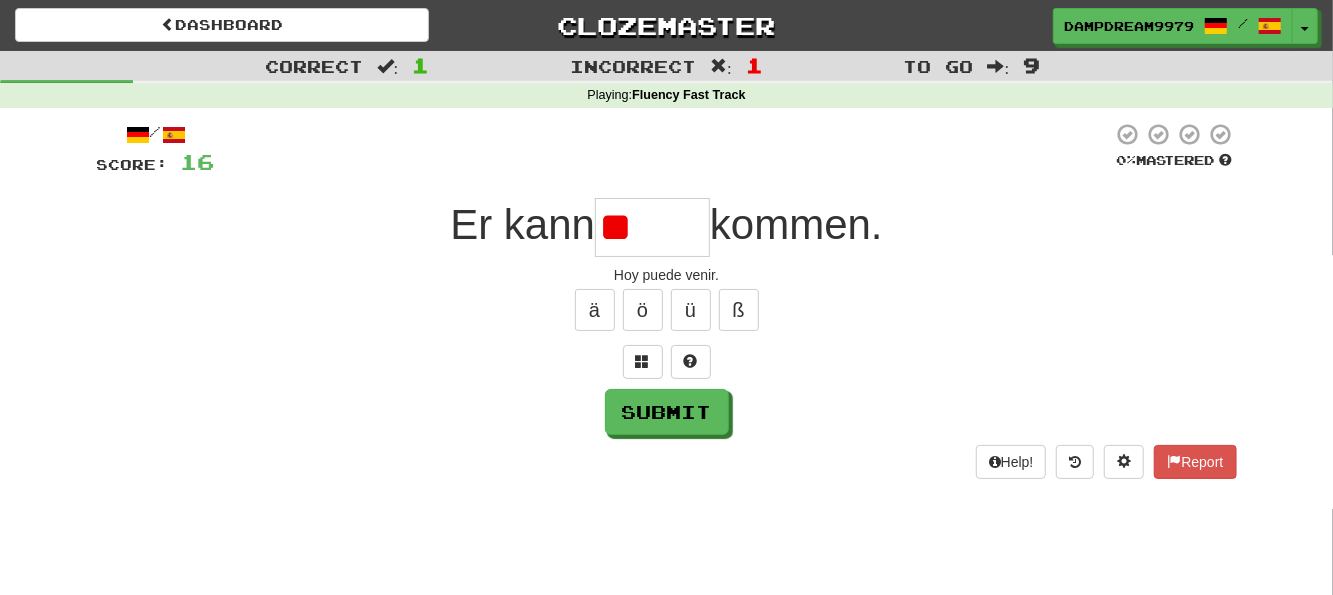 type on "*" 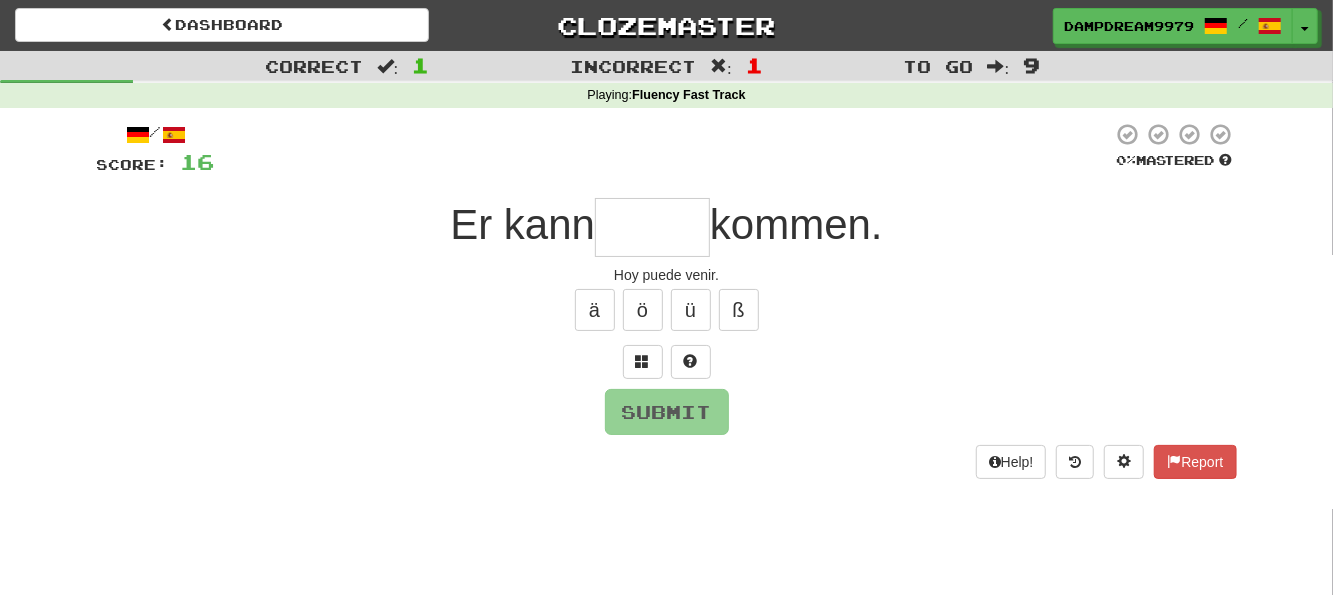 type on "*" 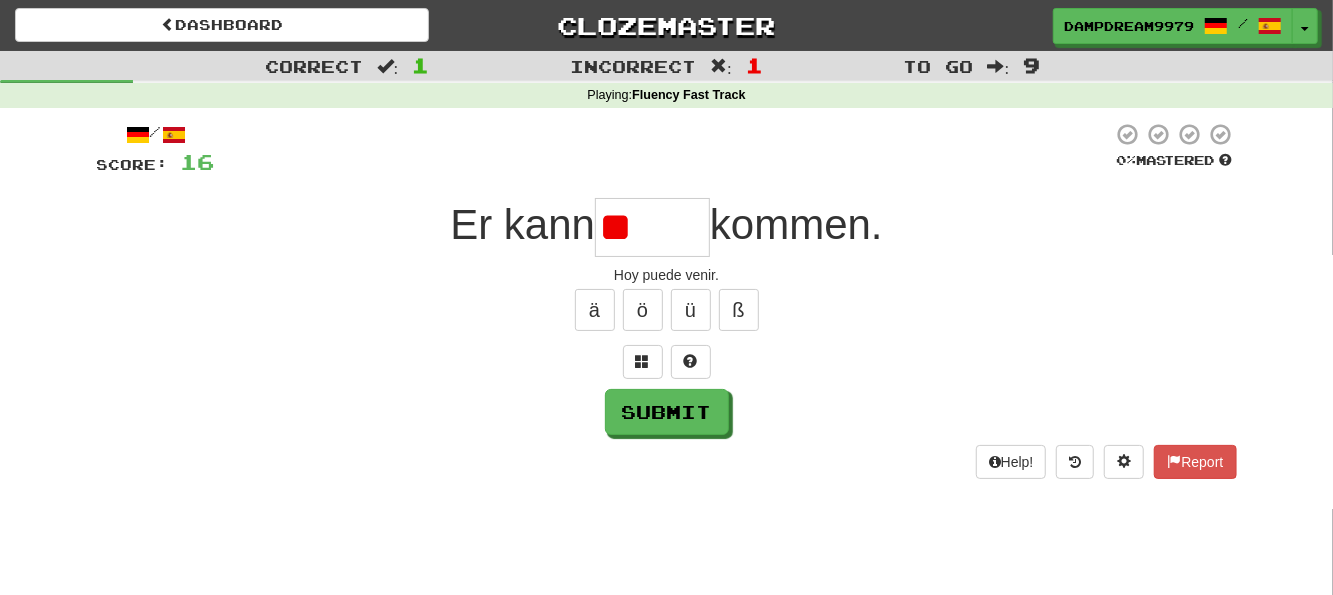 type on "*" 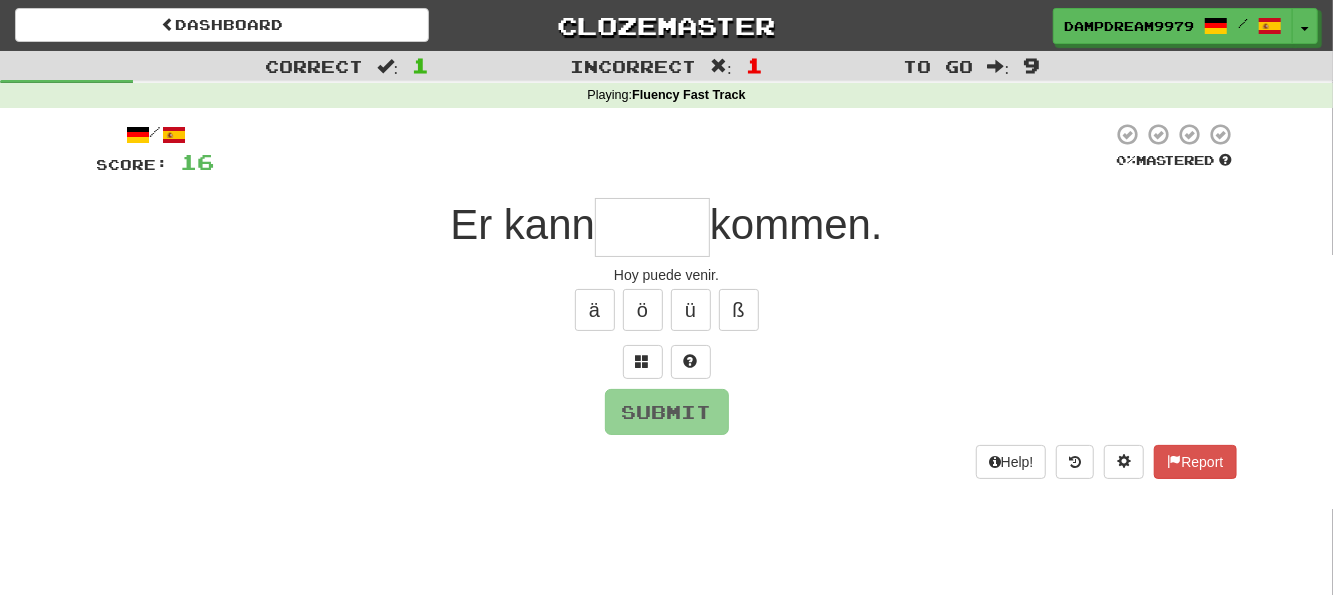 type on "*" 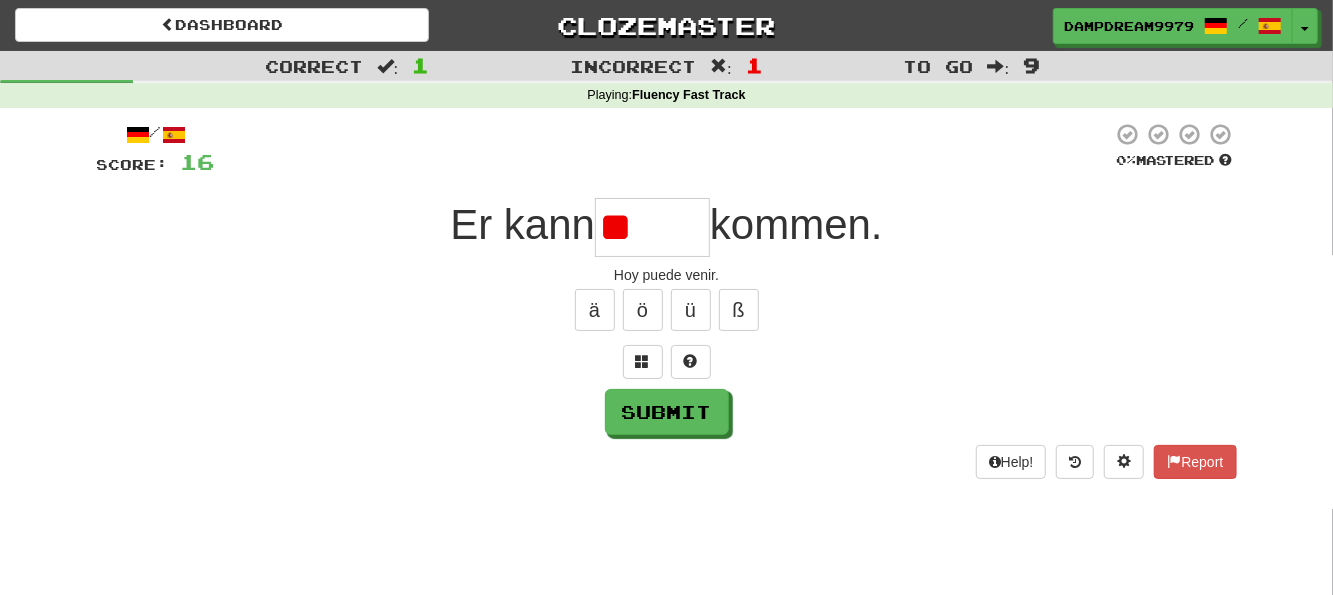 type on "*" 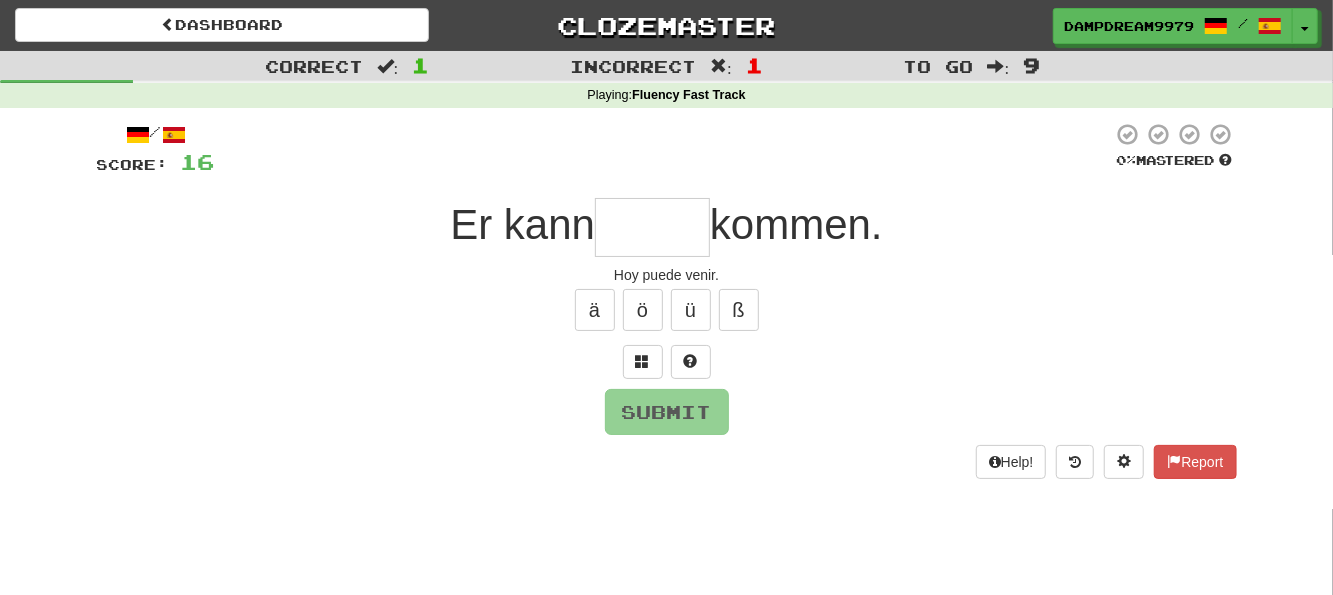 type on "*" 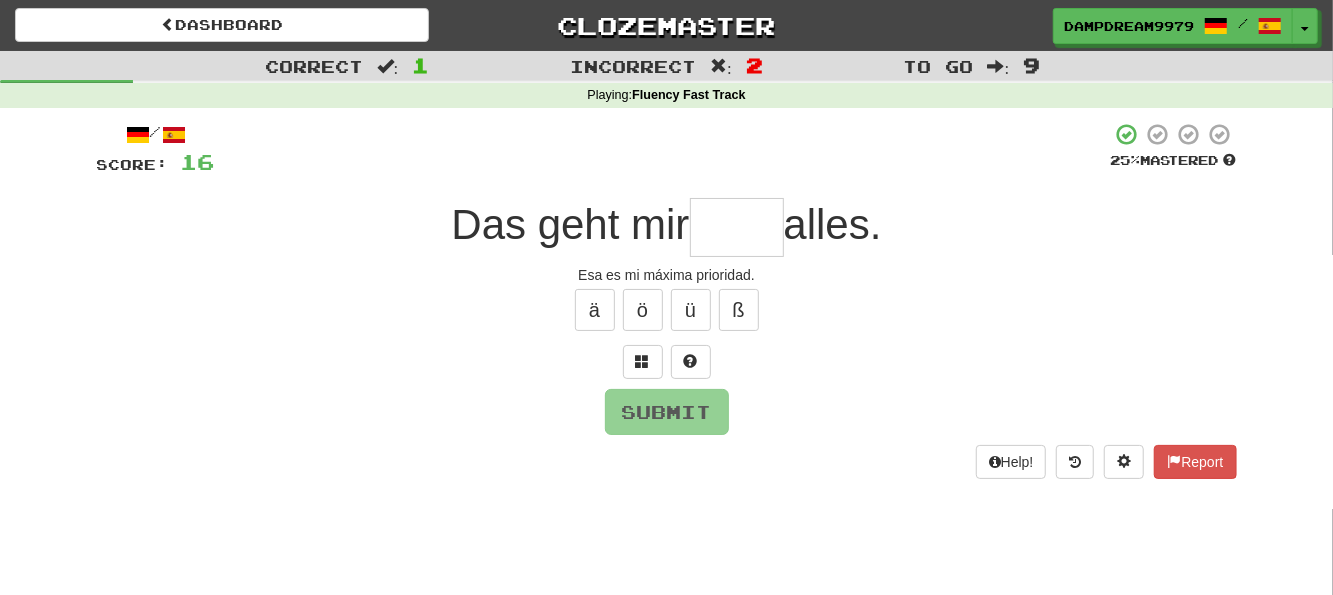 type on "****" 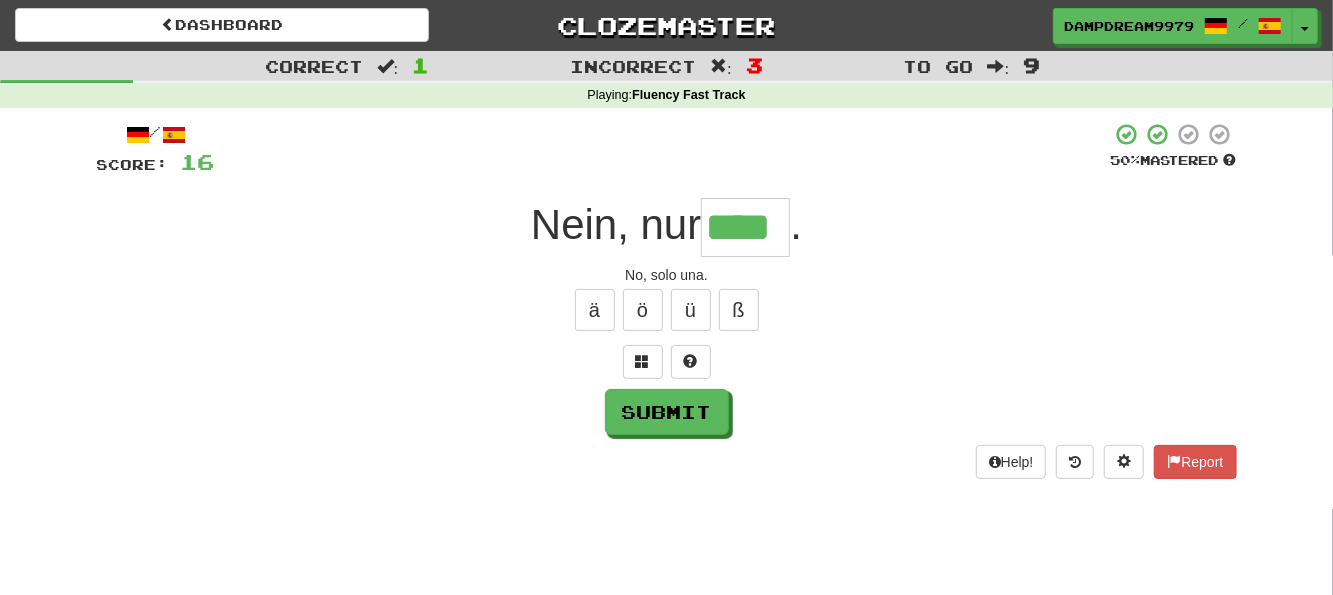 type on "****" 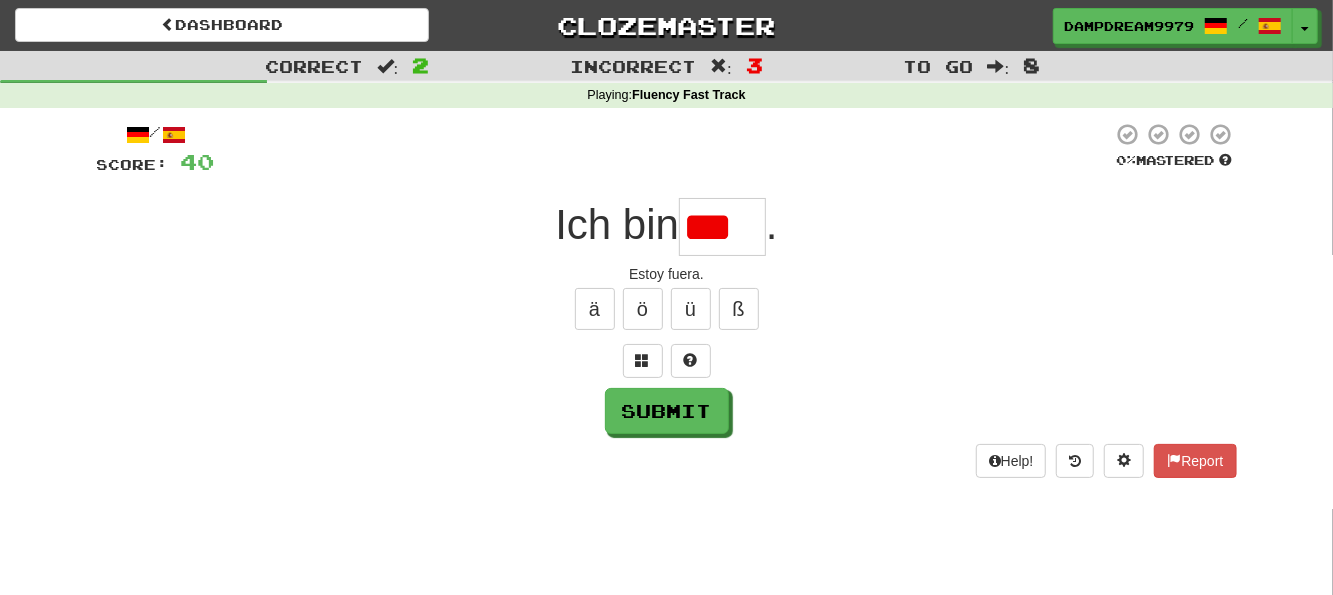 scroll, scrollTop: 0, scrollLeft: 0, axis: both 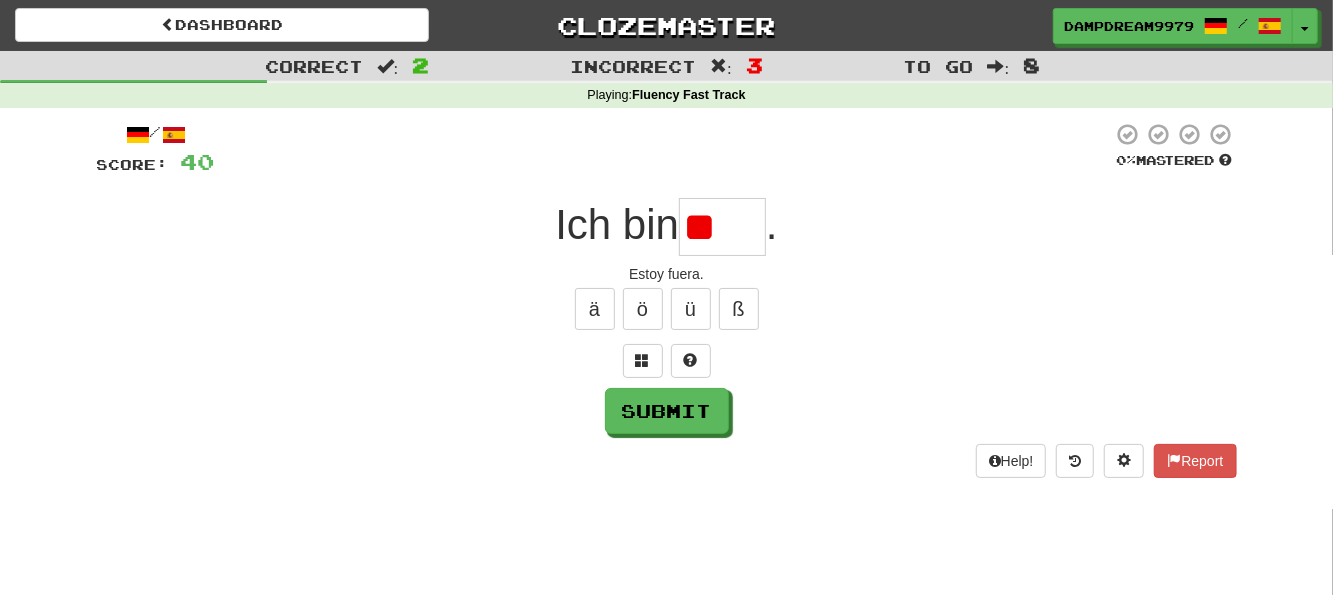 type on "*" 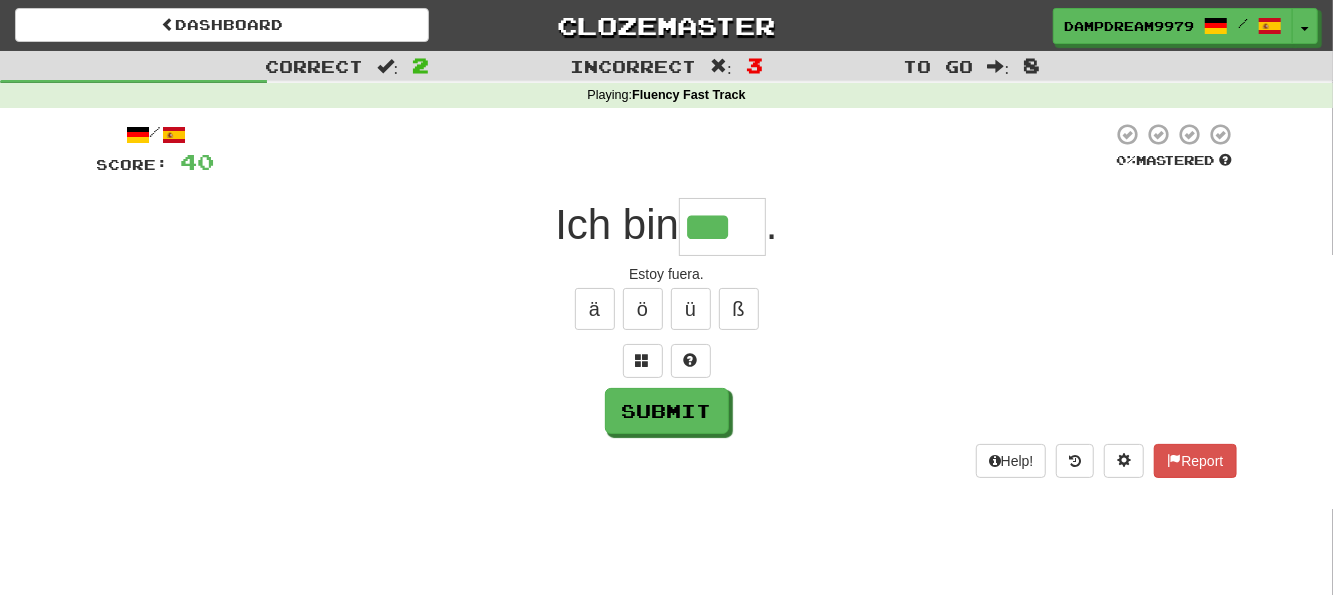 type on "***" 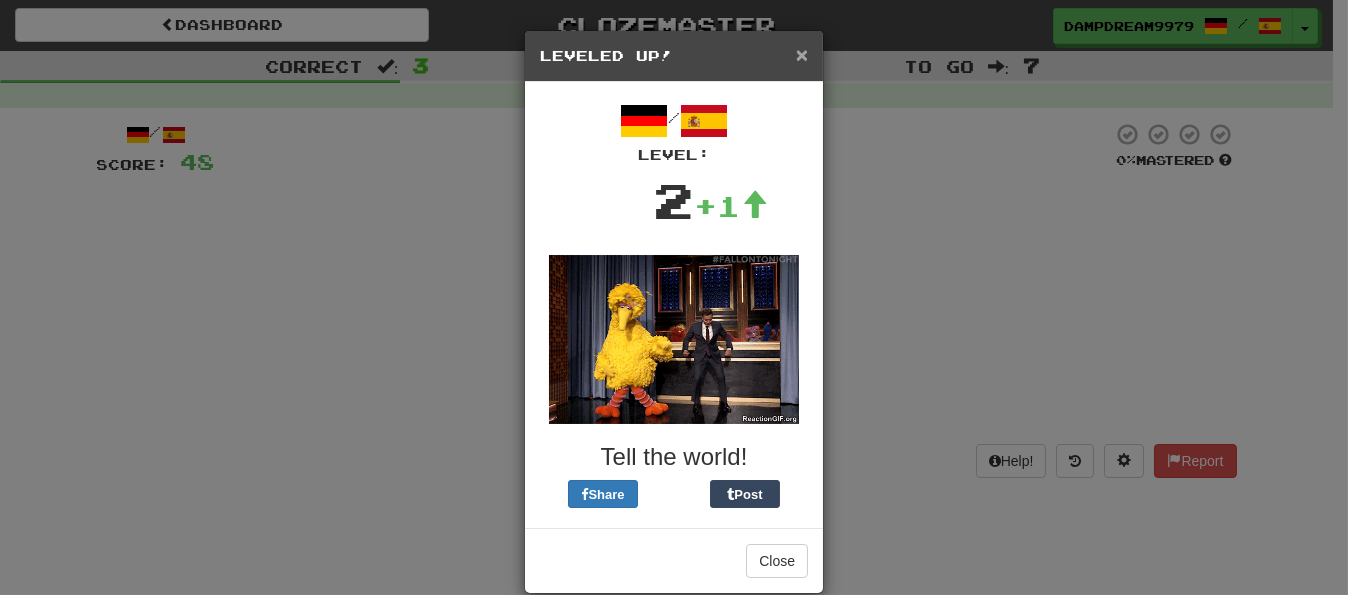 click on "×" at bounding box center [802, 54] 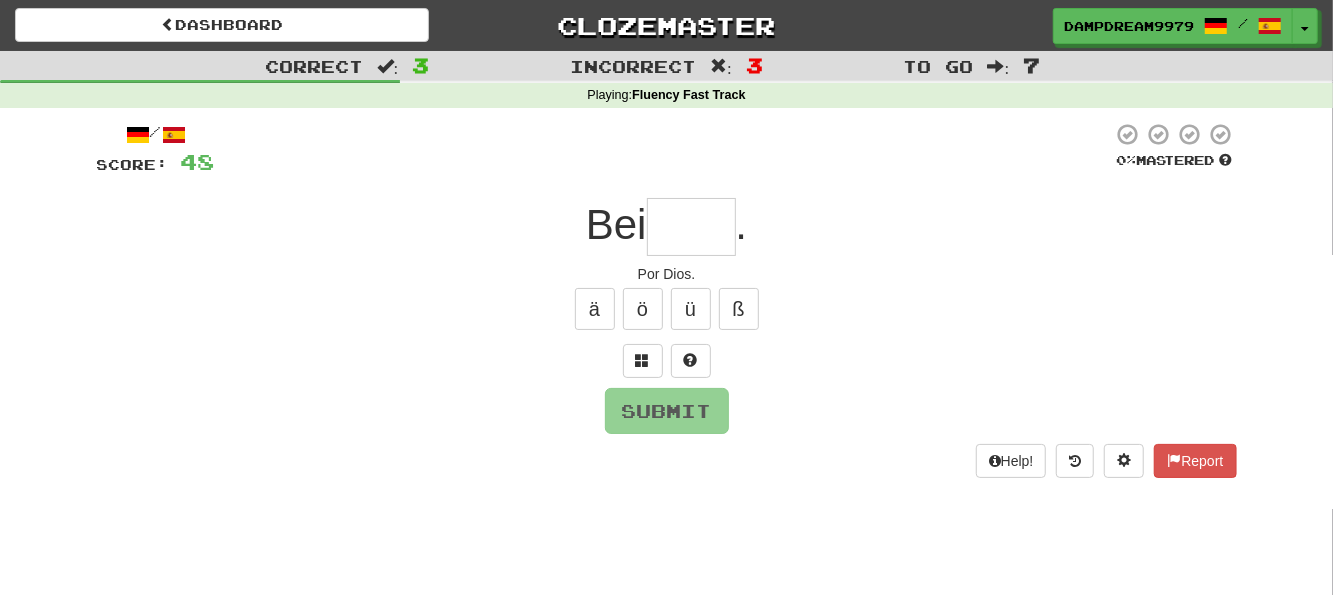 click at bounding box center [691, 227] 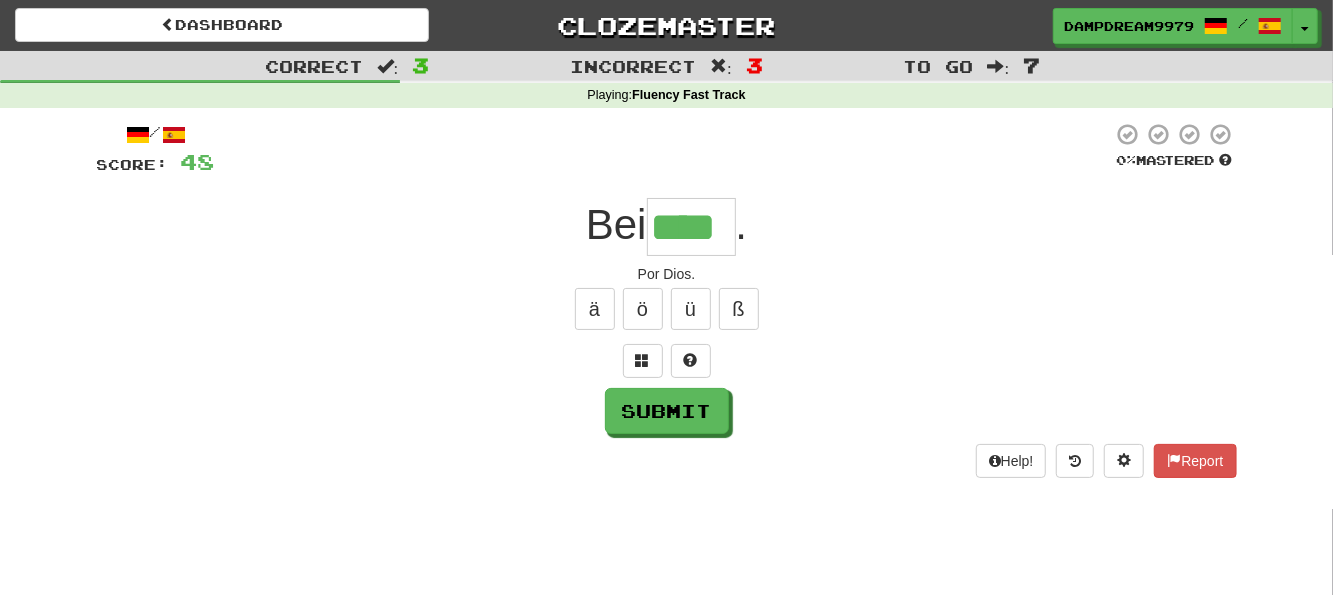 type on "****" 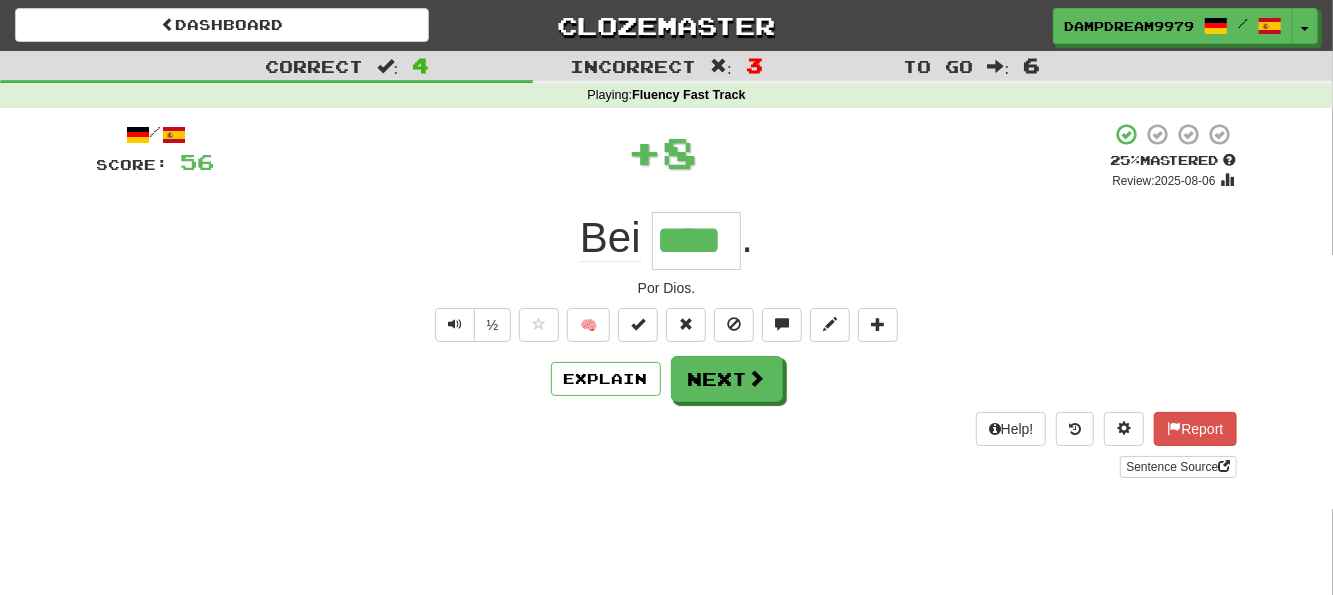 type 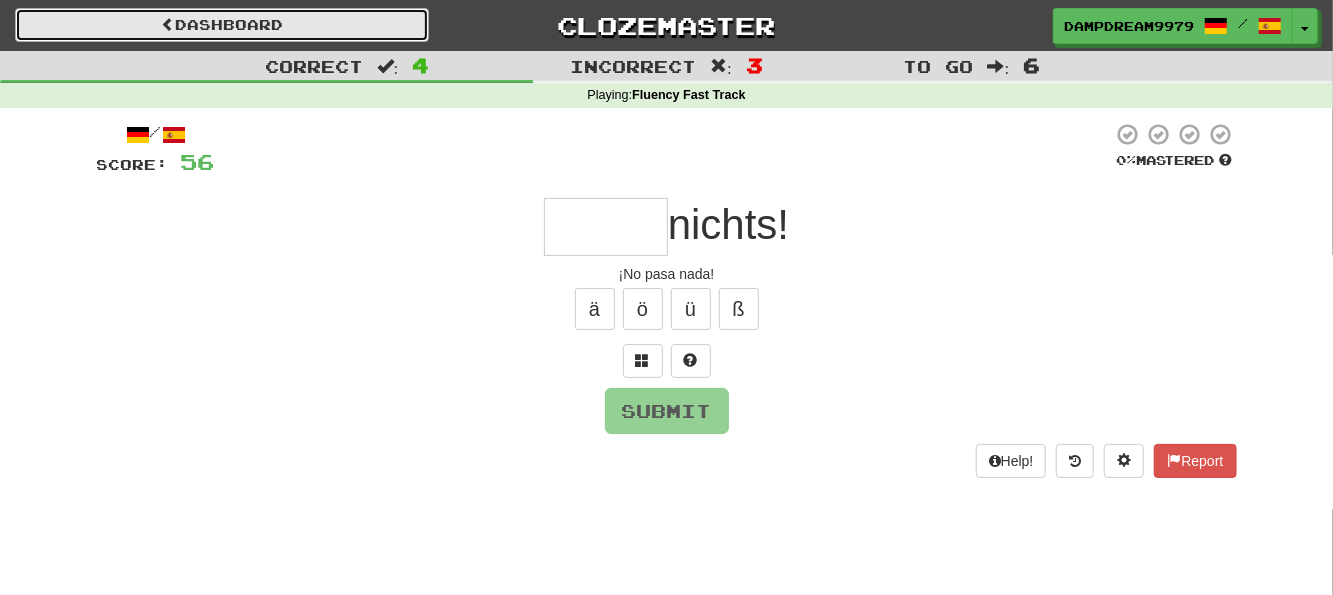 click on "Dashboard" at bounding box center [222, 25] 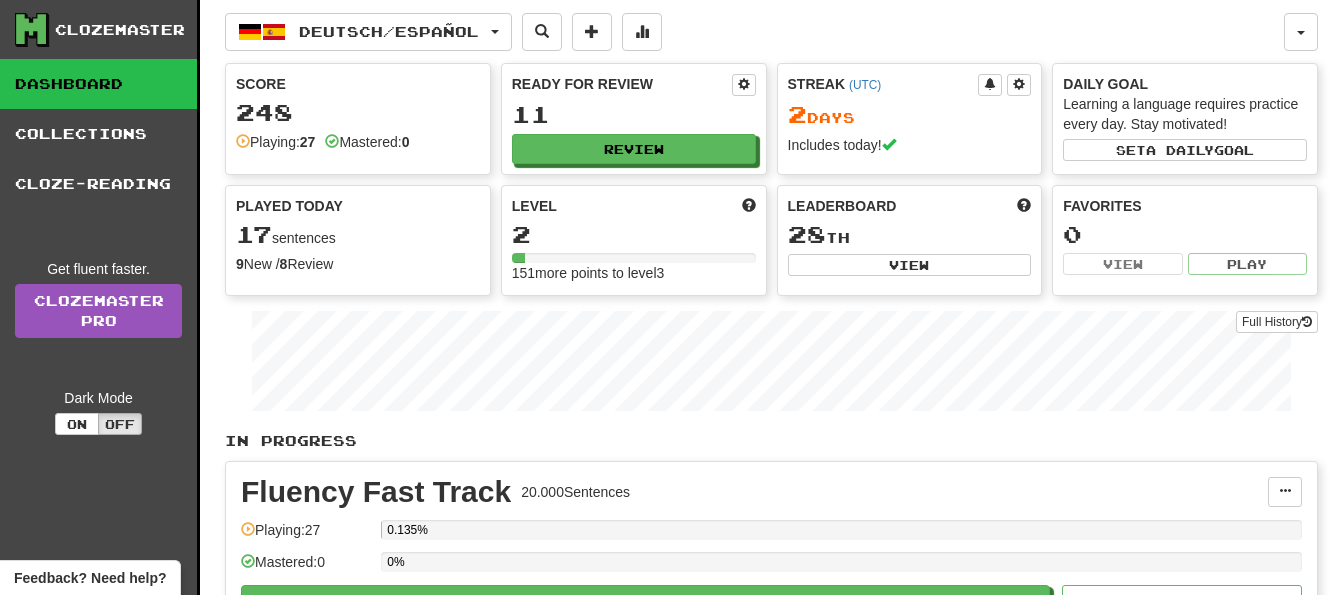 scroll, scrollTop: 0, scrollLeft: 0, axis: both 